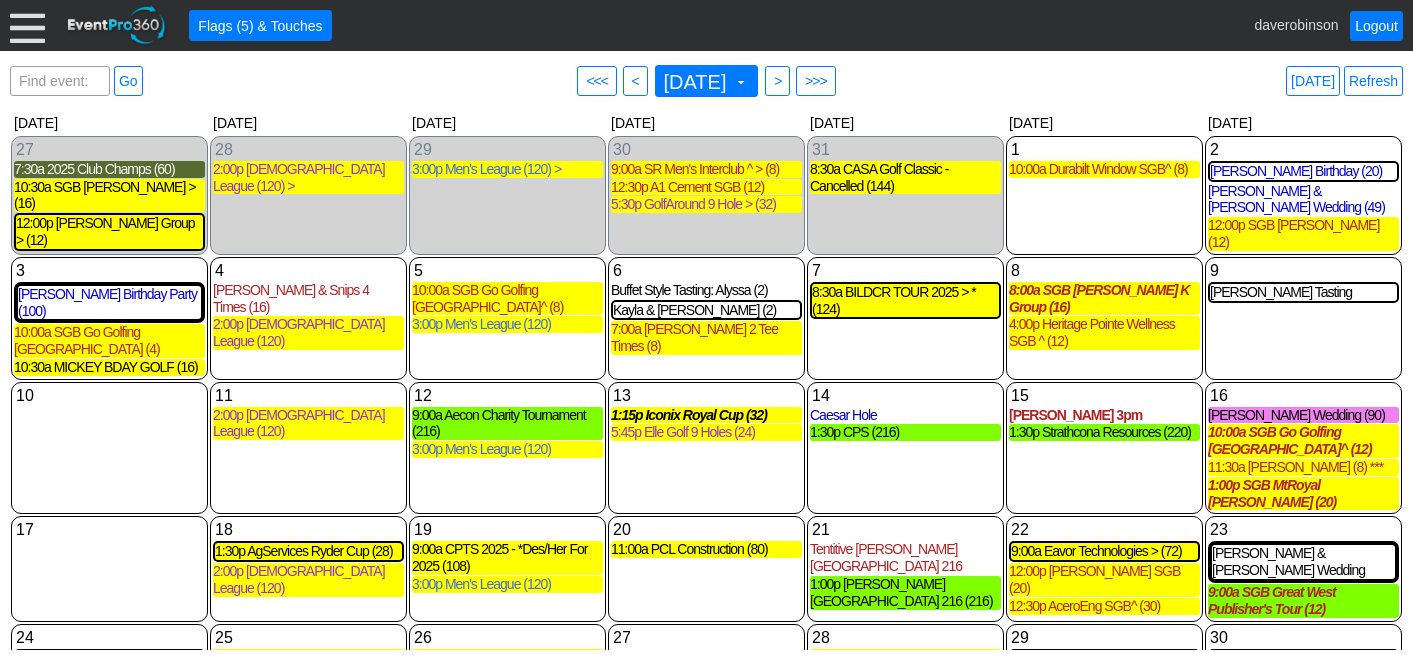 scroll, scrollTop: 0, scrollLeft: 0, axis: both 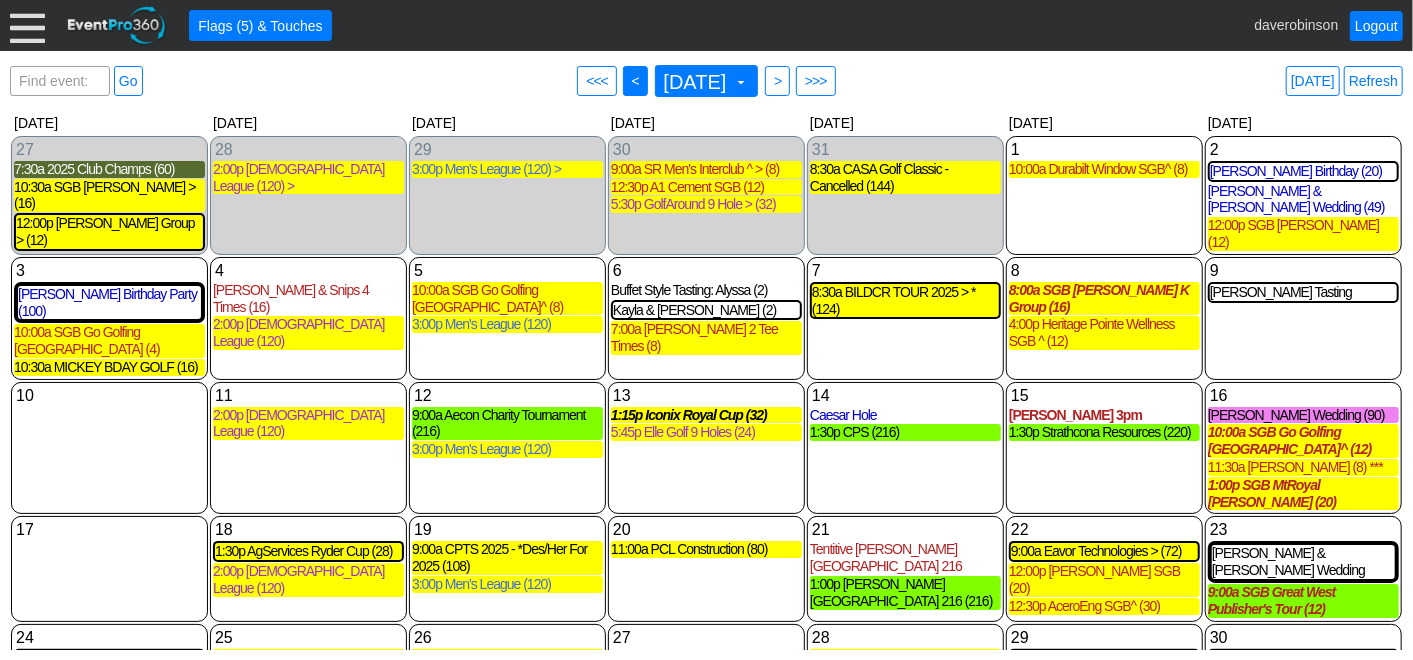 click on "● <" at bounding box center (635, 81) 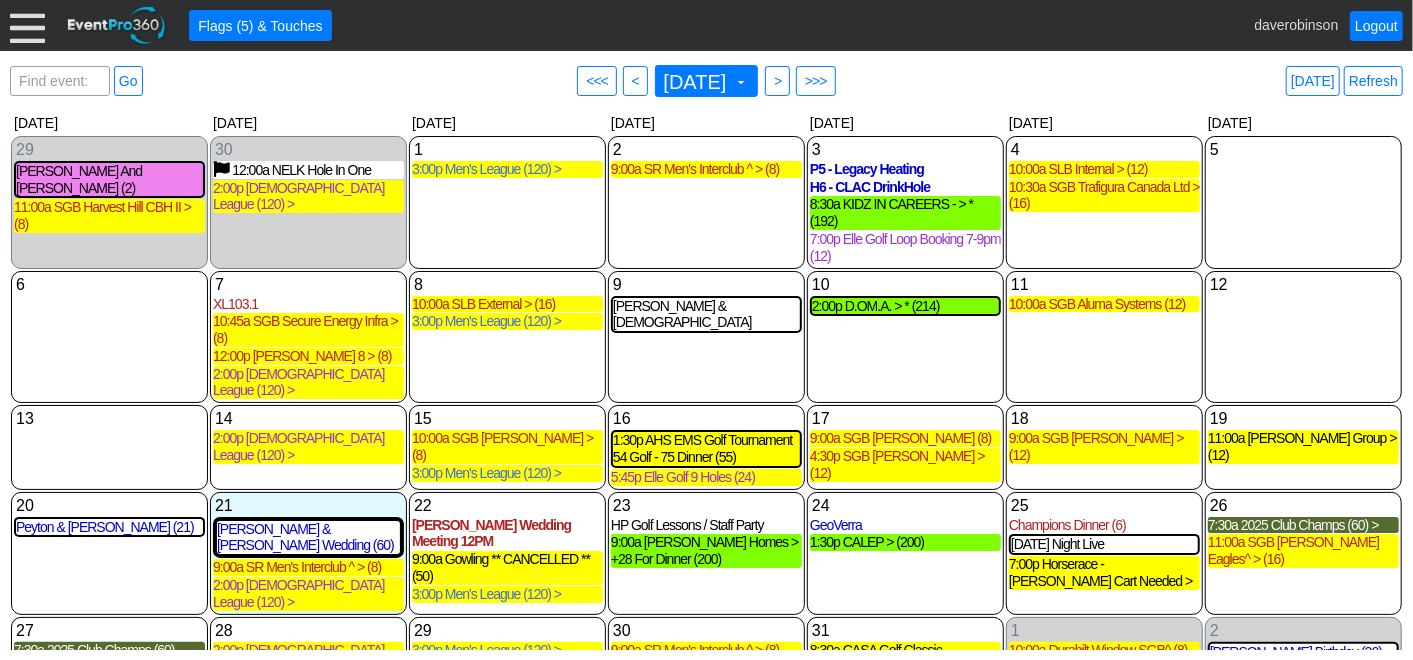 click on "2:00p D.OM.A. > * (214)" at bounding box center (905, 306) 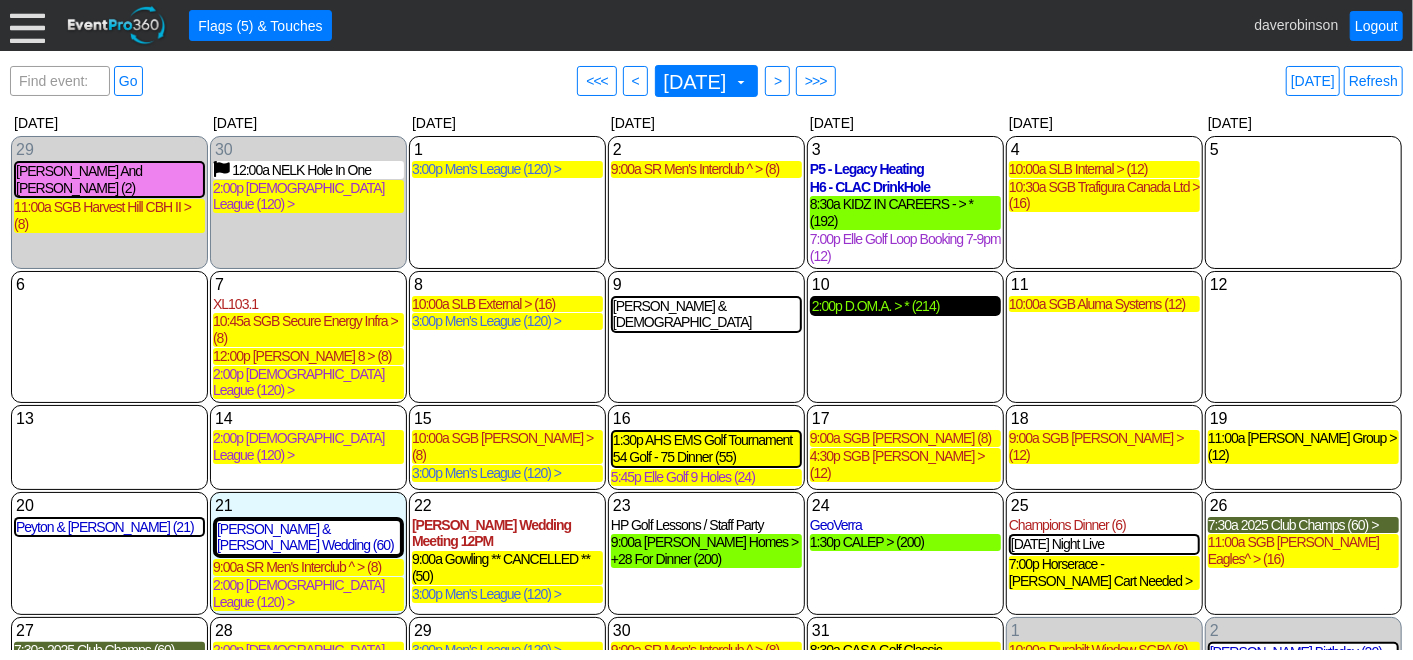 click on "2:00p D.OM.A. > * (214)" at bounding box center (905, 306) 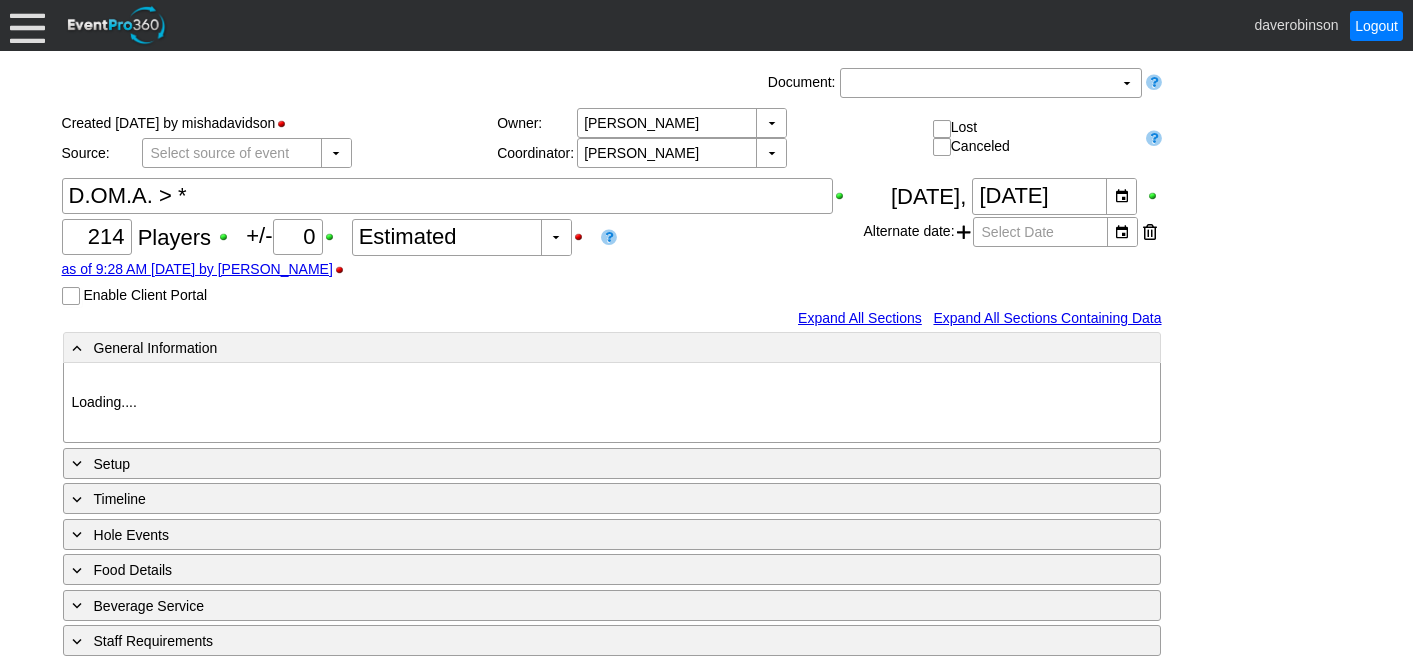 type on "Heritage Pointe Golf Club" 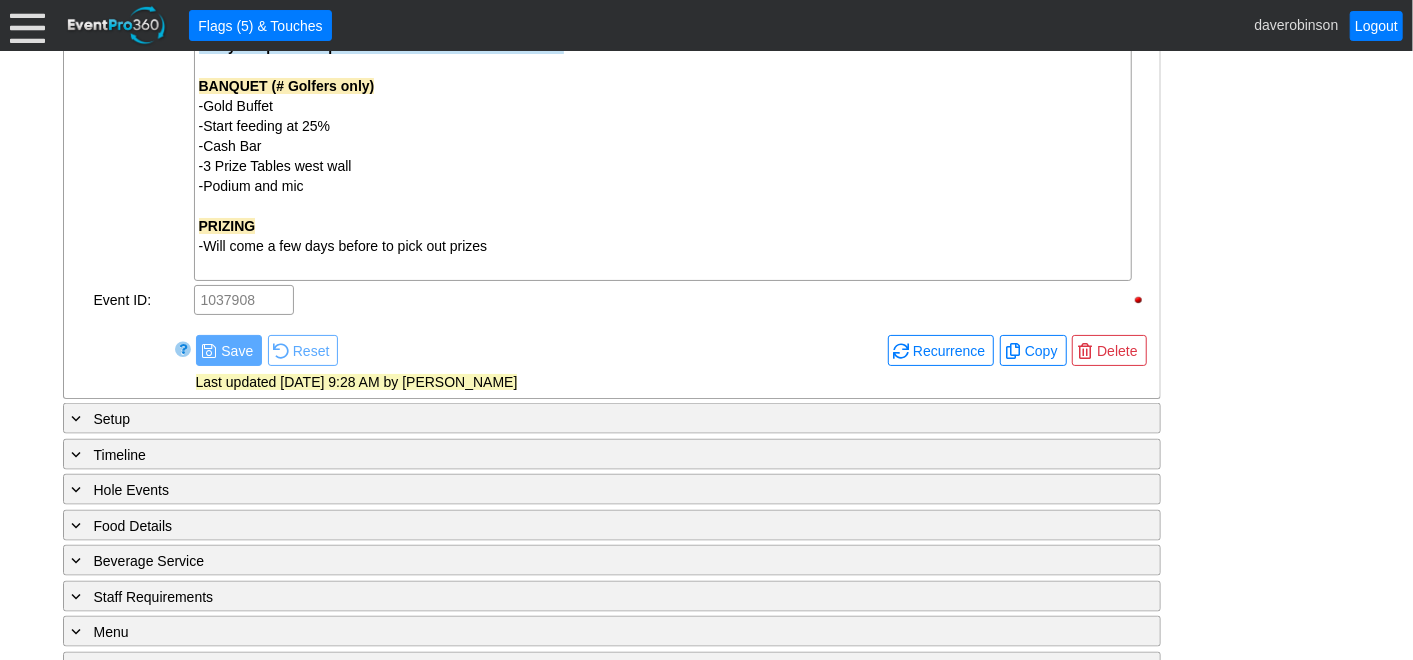 scroll, scrollTop: 1556, scrollLeft: 0, axis: vertical 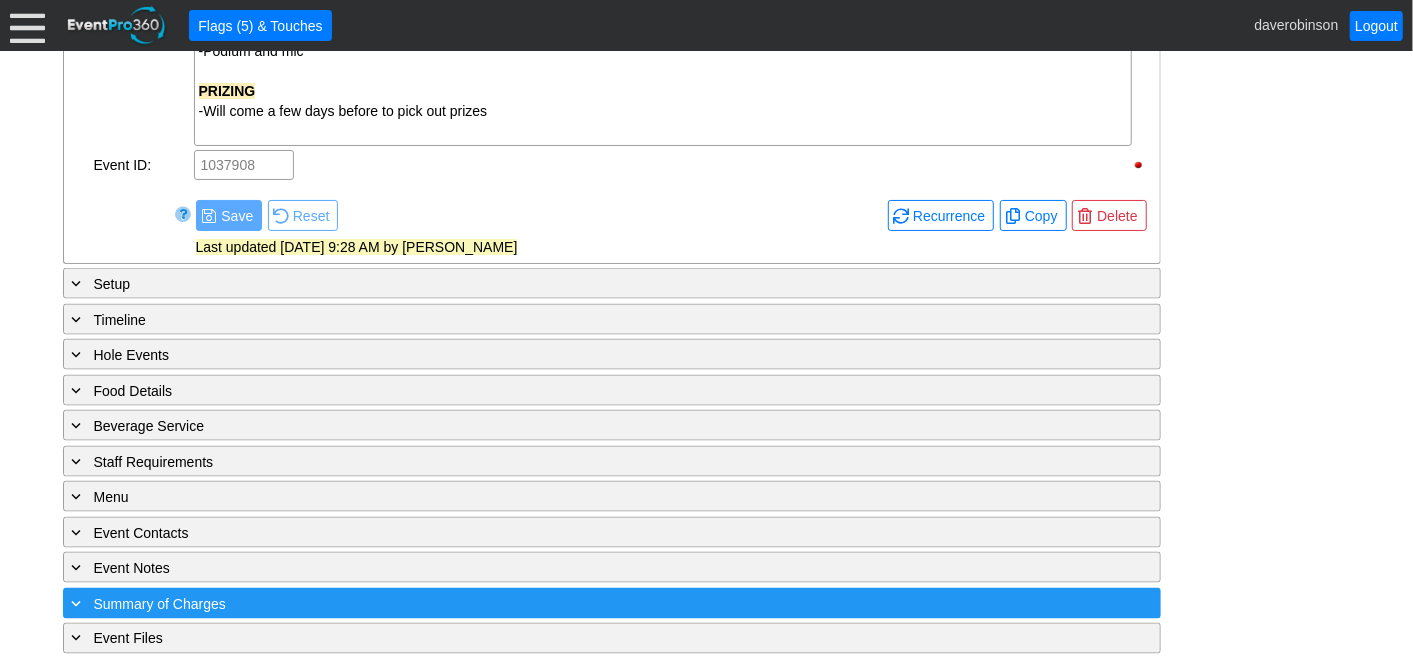 click at bounding box center (77, 603) 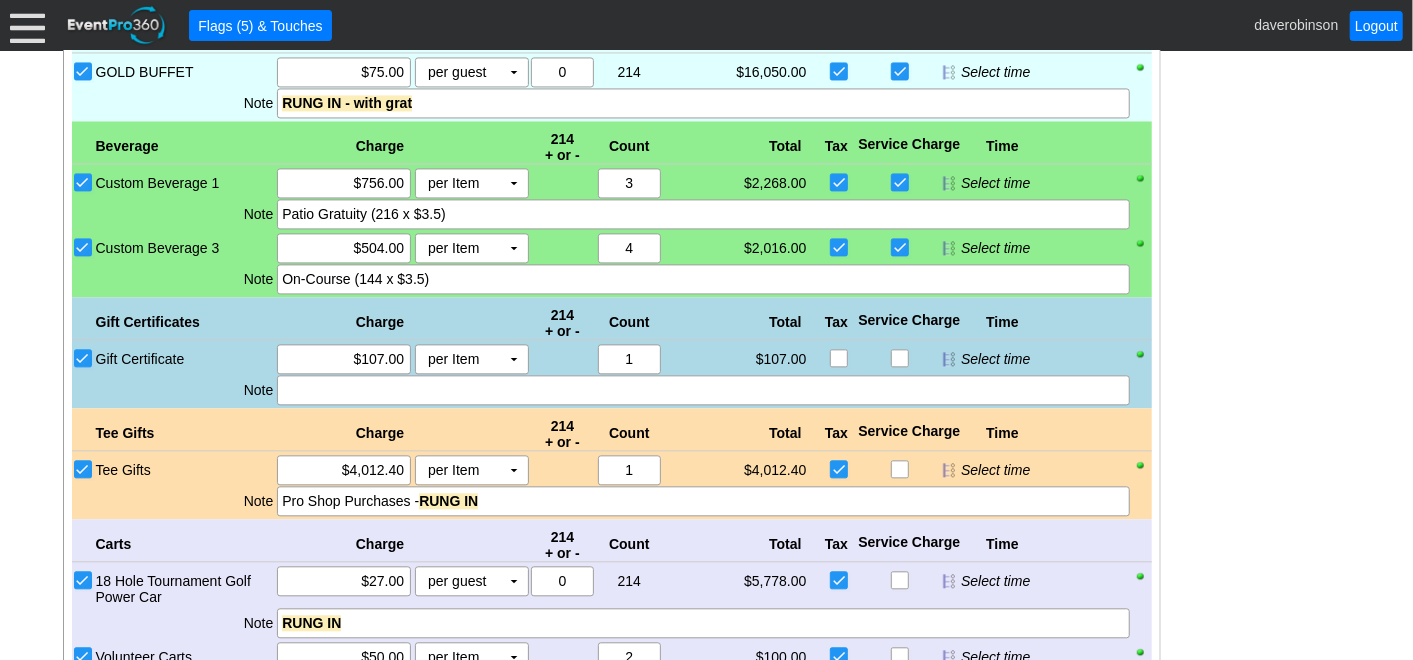 scroll, scrollTop: 2405, scrollLeft: 0, axis: vertical 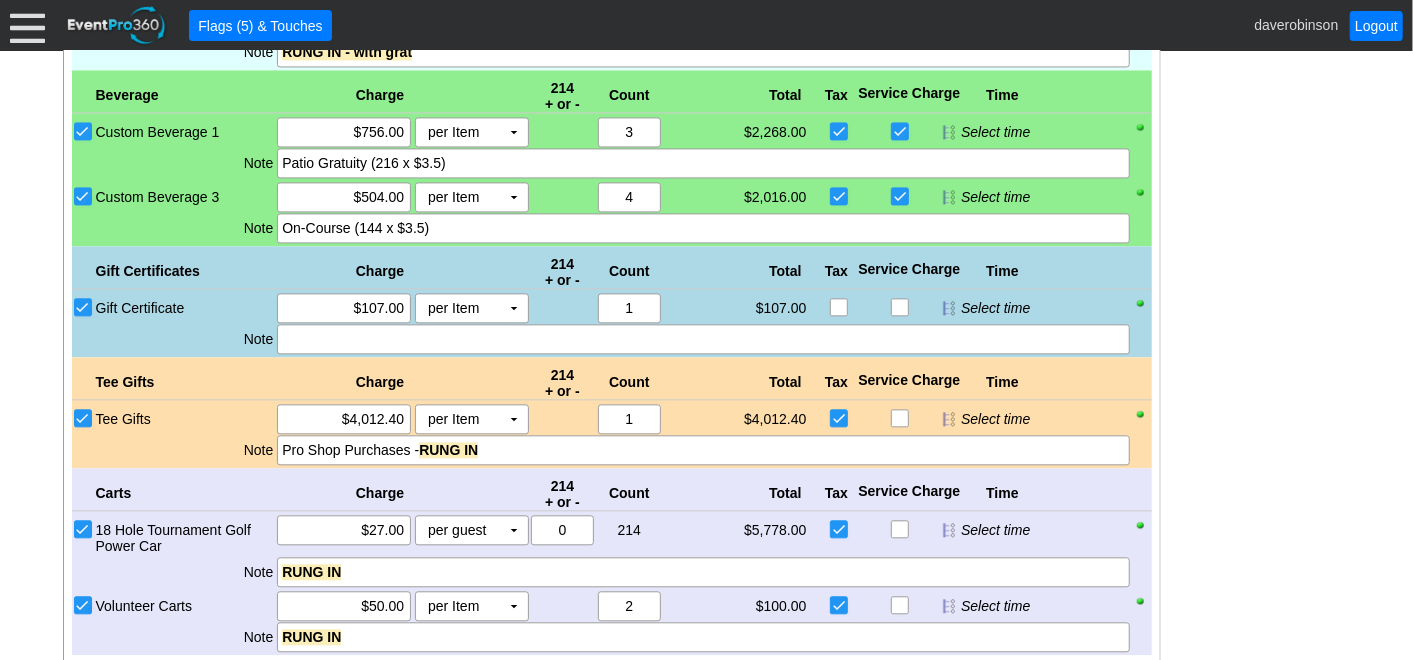 click on "Custom Beverage 1" at bounding box center [85, 133] 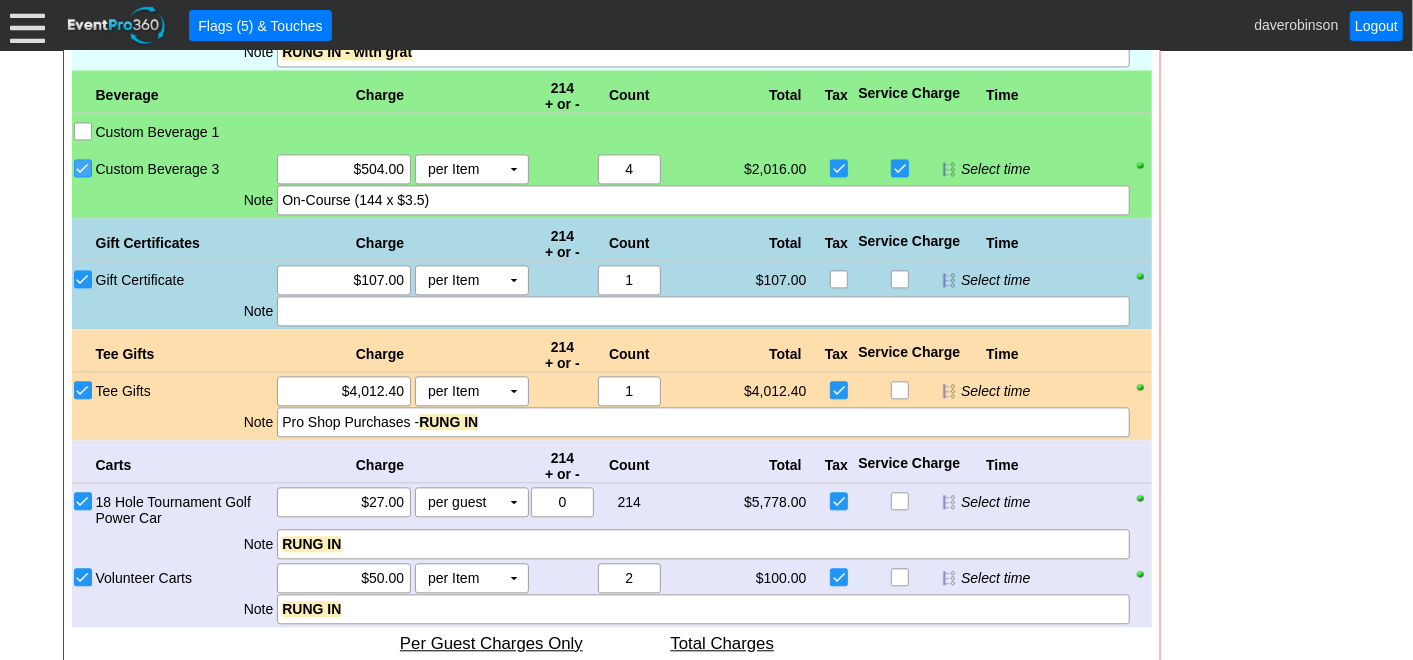 click on "Custom Beverage 3" at bounding box center [85, 170] 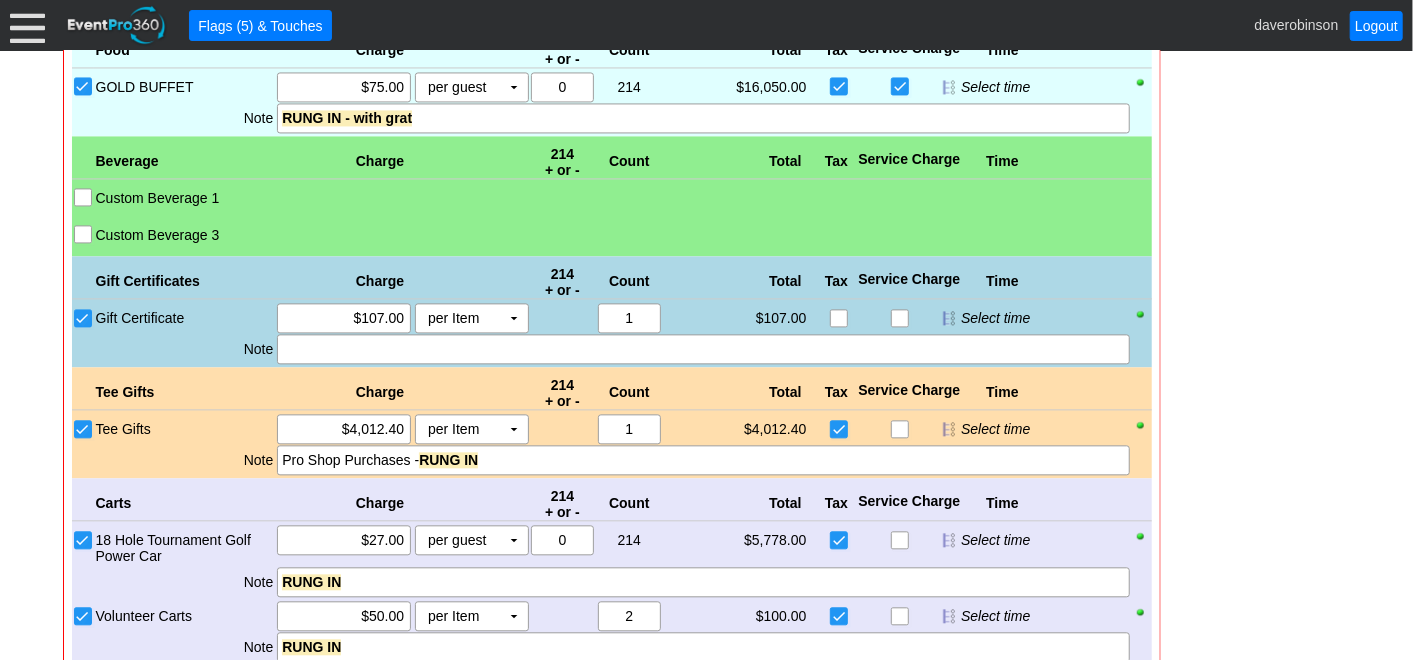scroll, scrollTop: 2294, scrollLeft: 0, axis: vertical 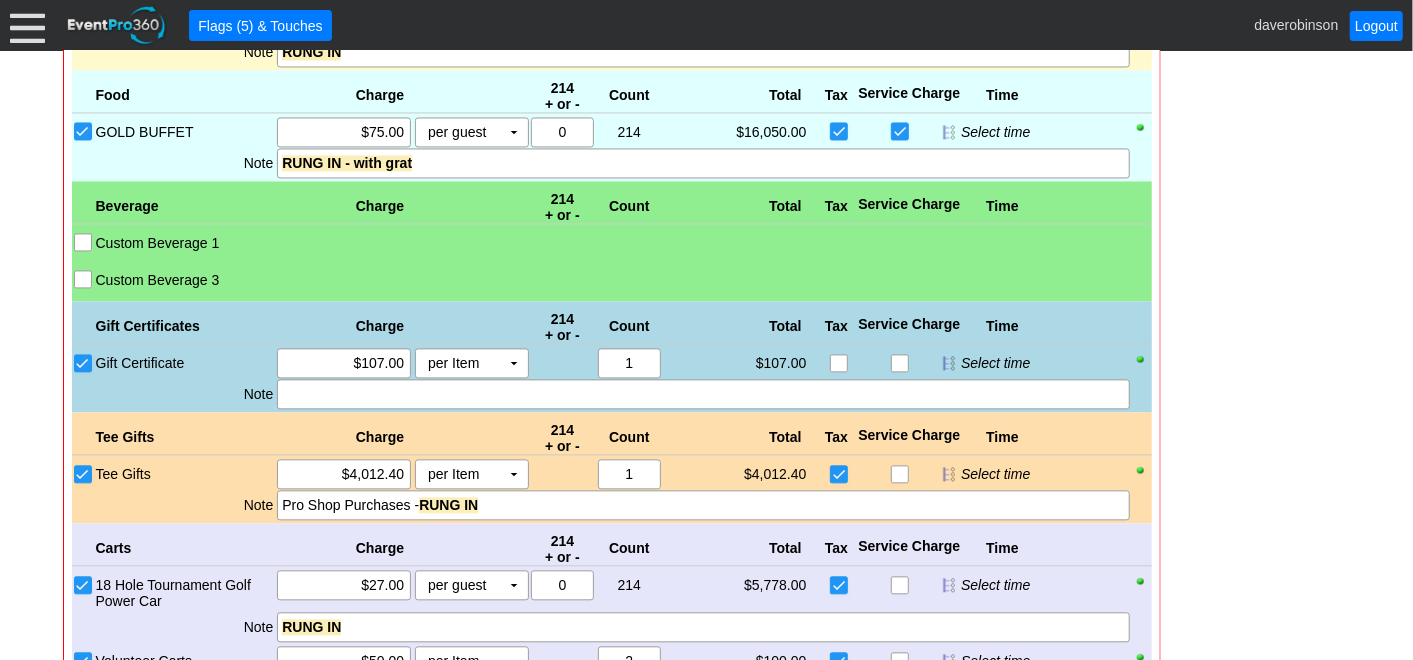 click on "Custom Beverage 3" at bounding box center [85, 281] 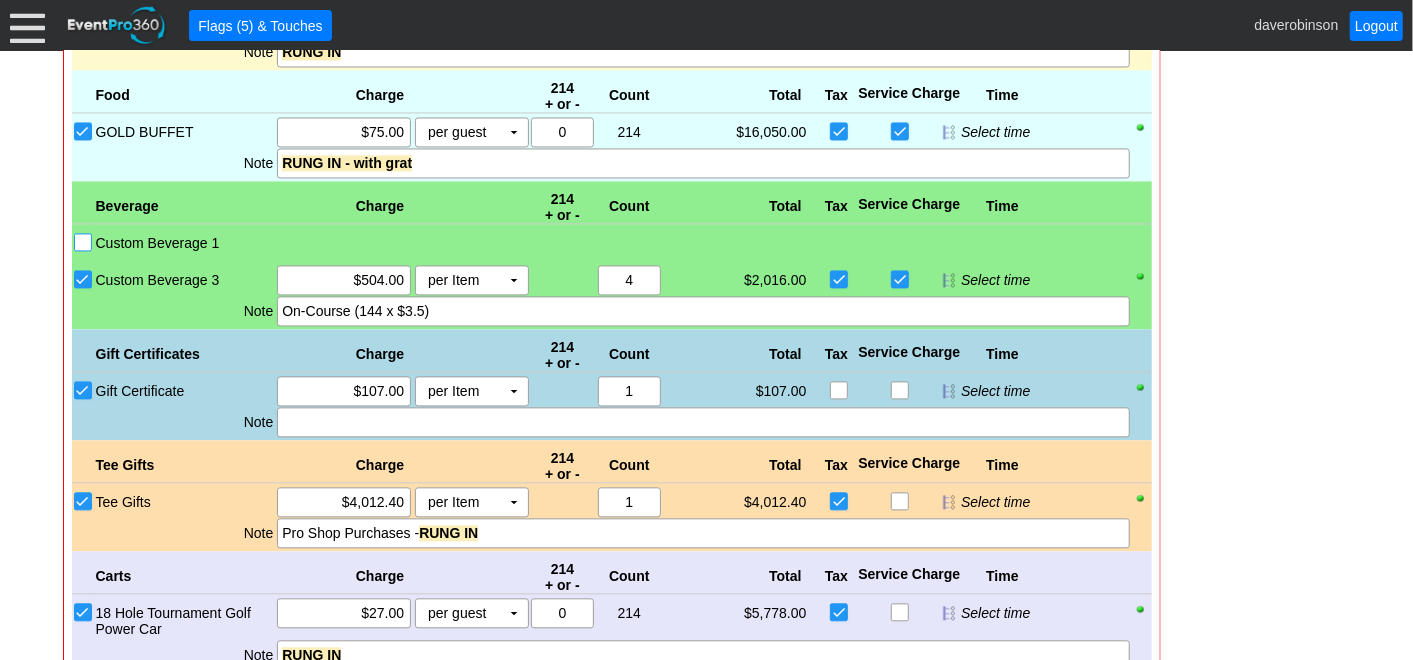 click on "Custom Beverage 1" at bounding box center (85, 244) 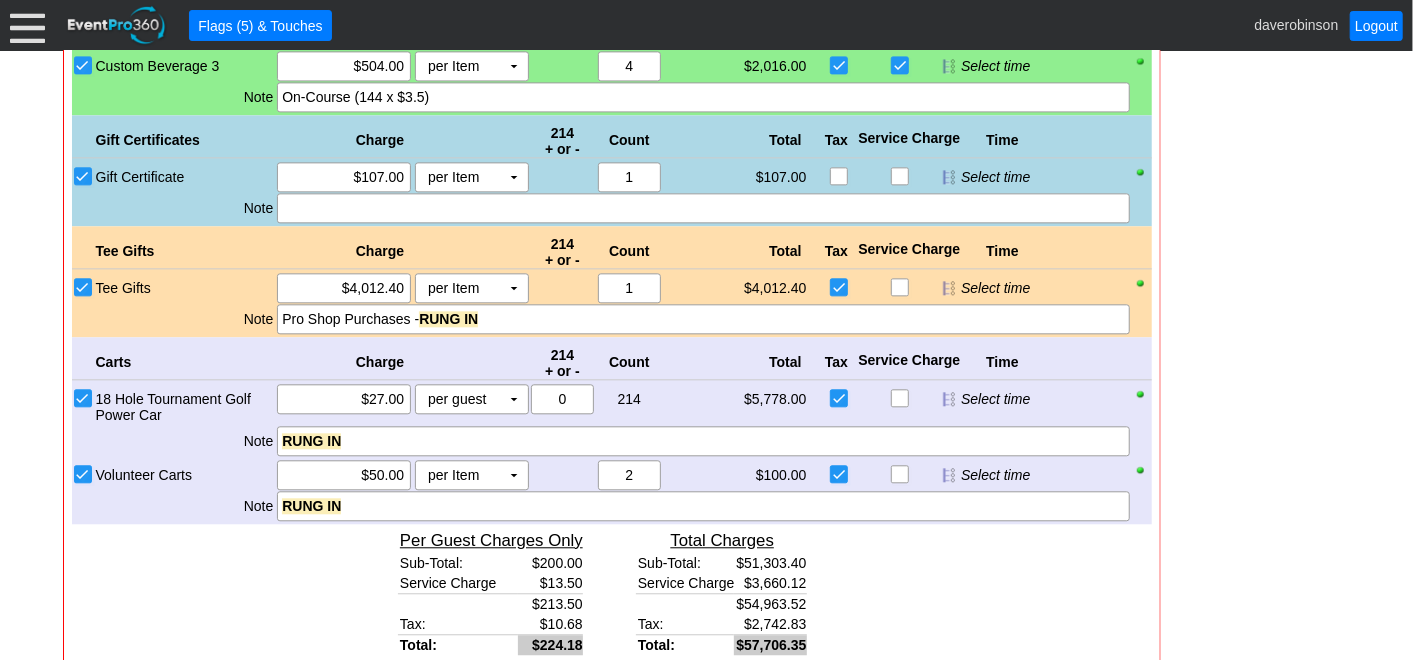 scroll, scrollTop: 2738, scrollLeft: 0, axis: vertical 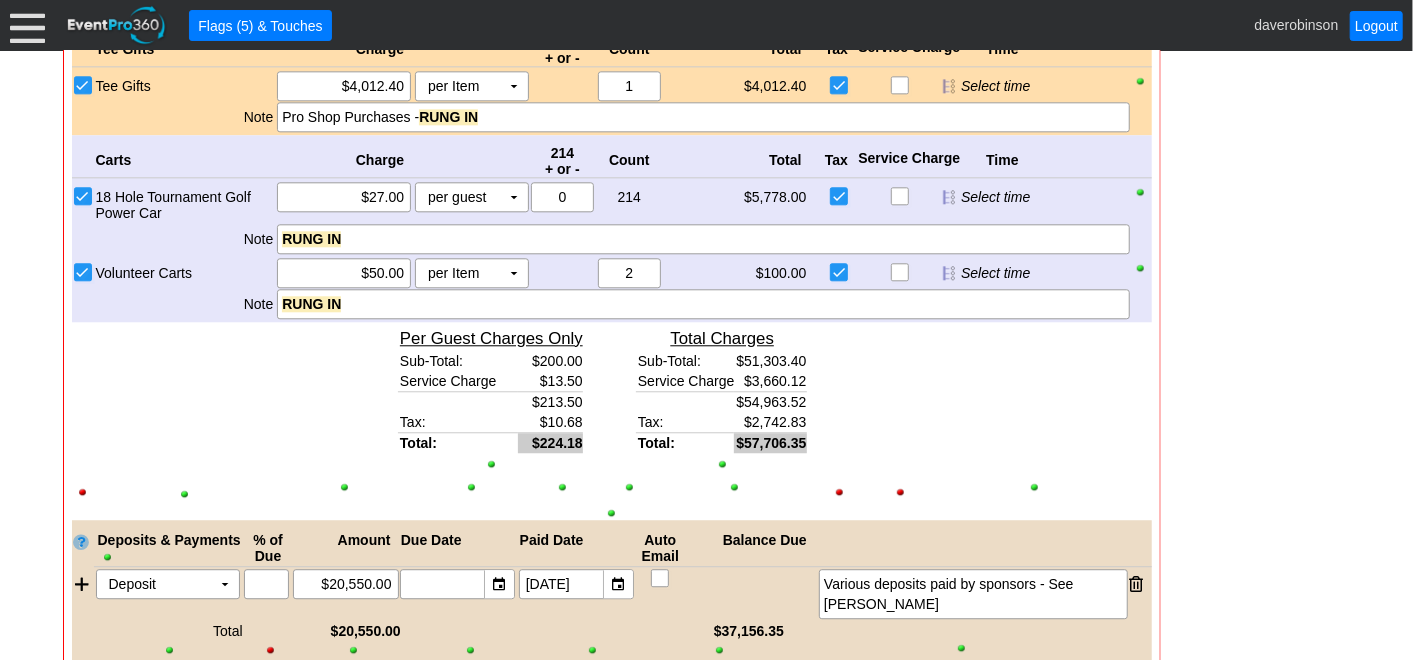 click on "- General Information
▼
Loading....
Remove all highlights
Facility:
▼ Χ Heritage Pointe Golf Club
Event Type:
▼ Χ Corporate Tournament
Course:
▼ Χ 27 Holes
2:00pm-8:00pm
Select time" at bounding box center (707, -677) 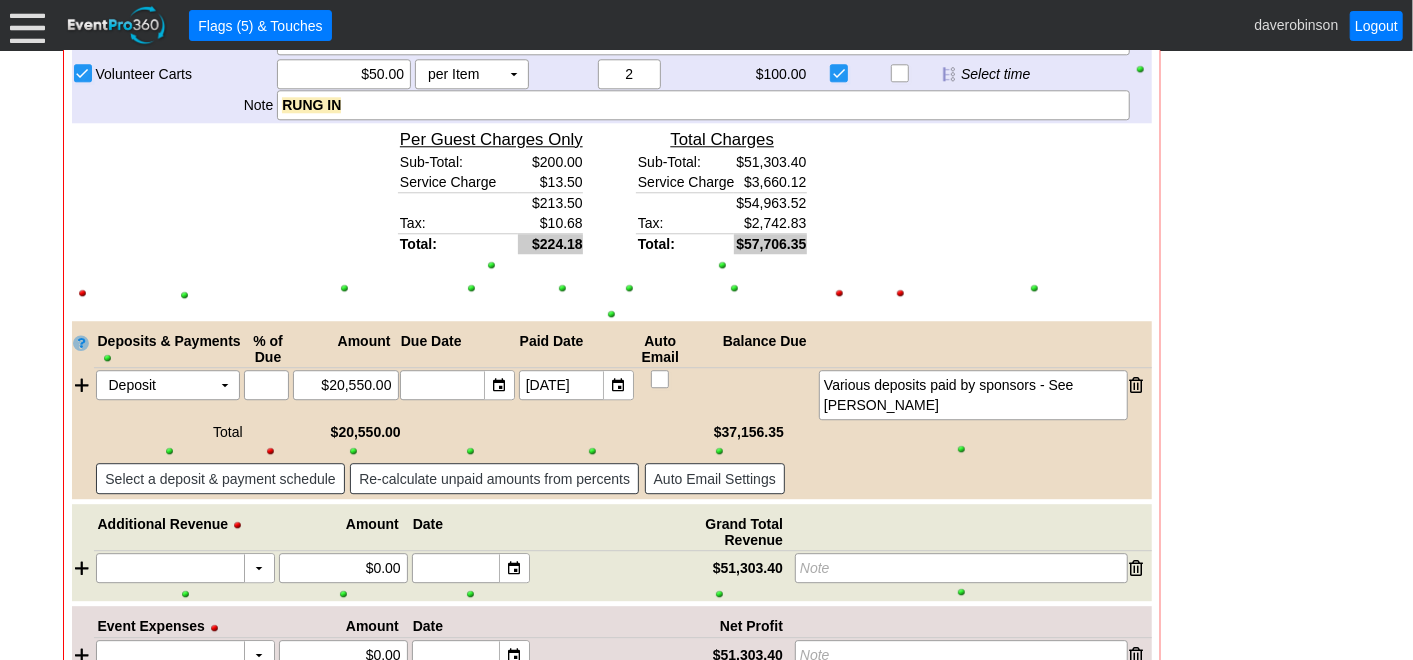 scroll, scrollTop: 3045, scrollLeft: 0, axis: vertical 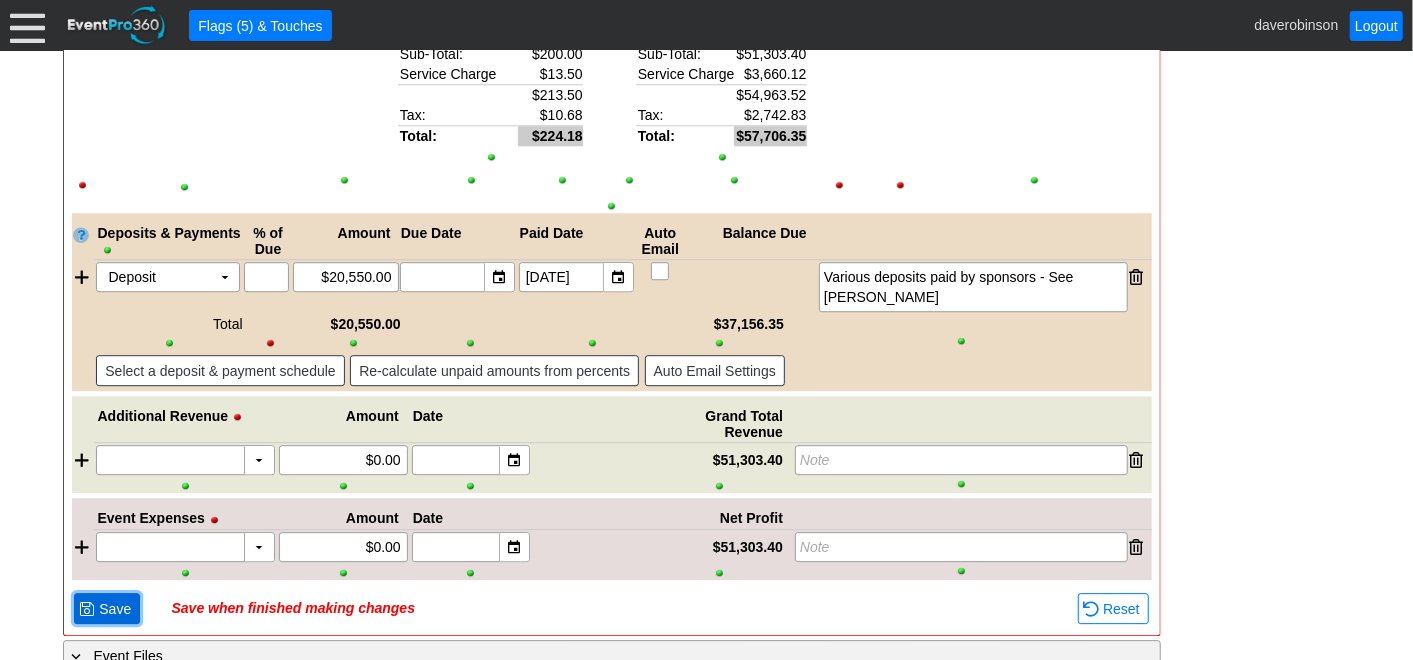 click on "●
Save" at bounding box center [107, 608] 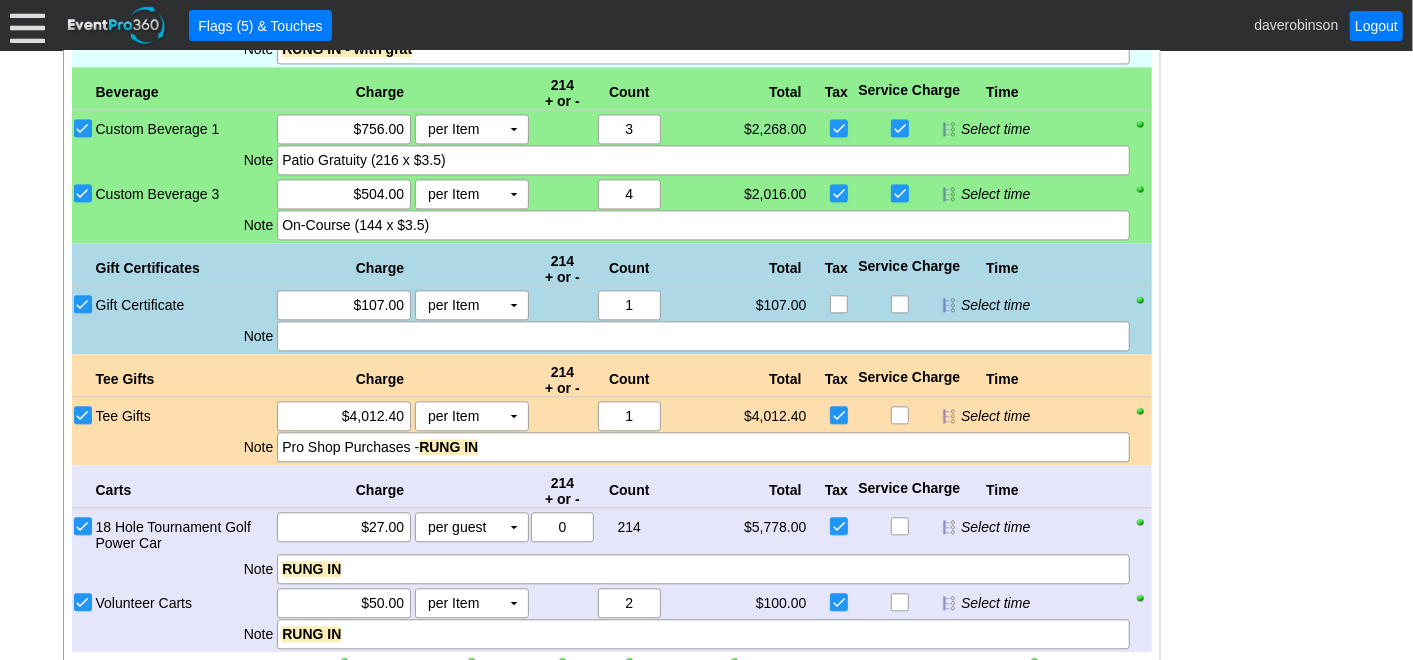 scroll, scrollTop: 2268, scrollLeft: 0, axis: vertical 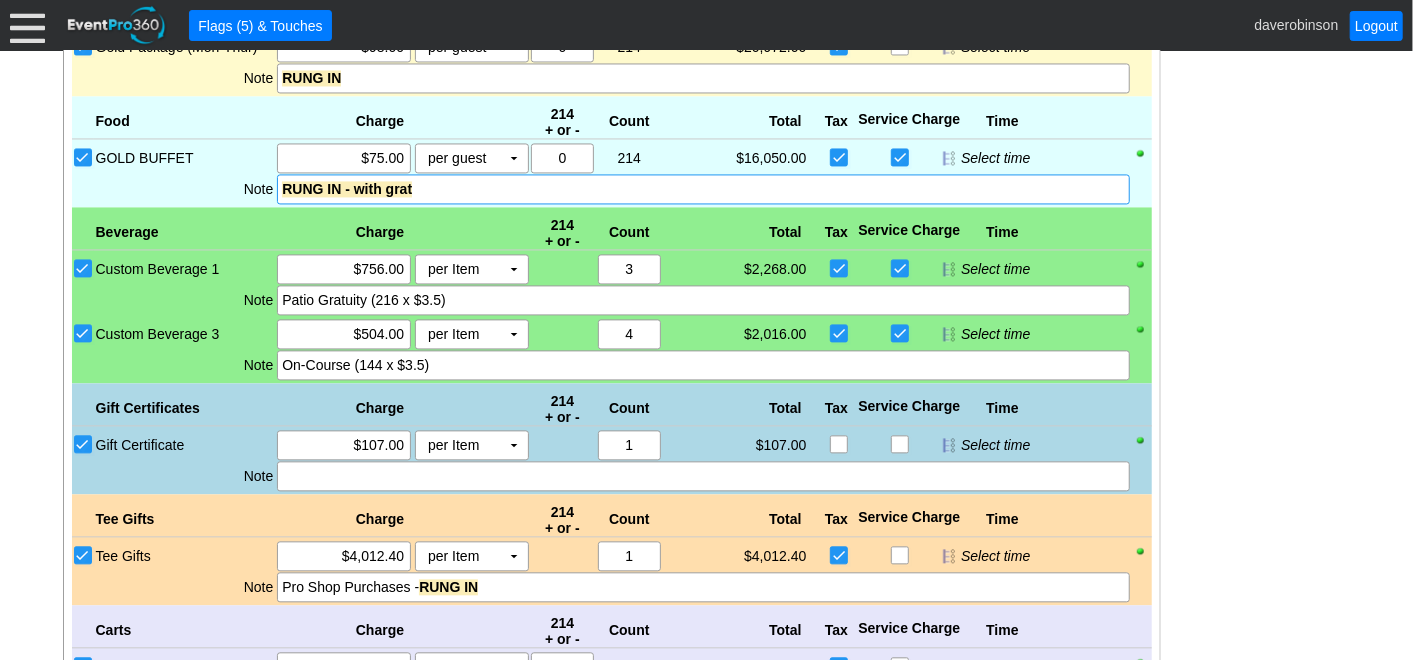 click on "RUNG IN - with grat" at bounding box center [703, 189] 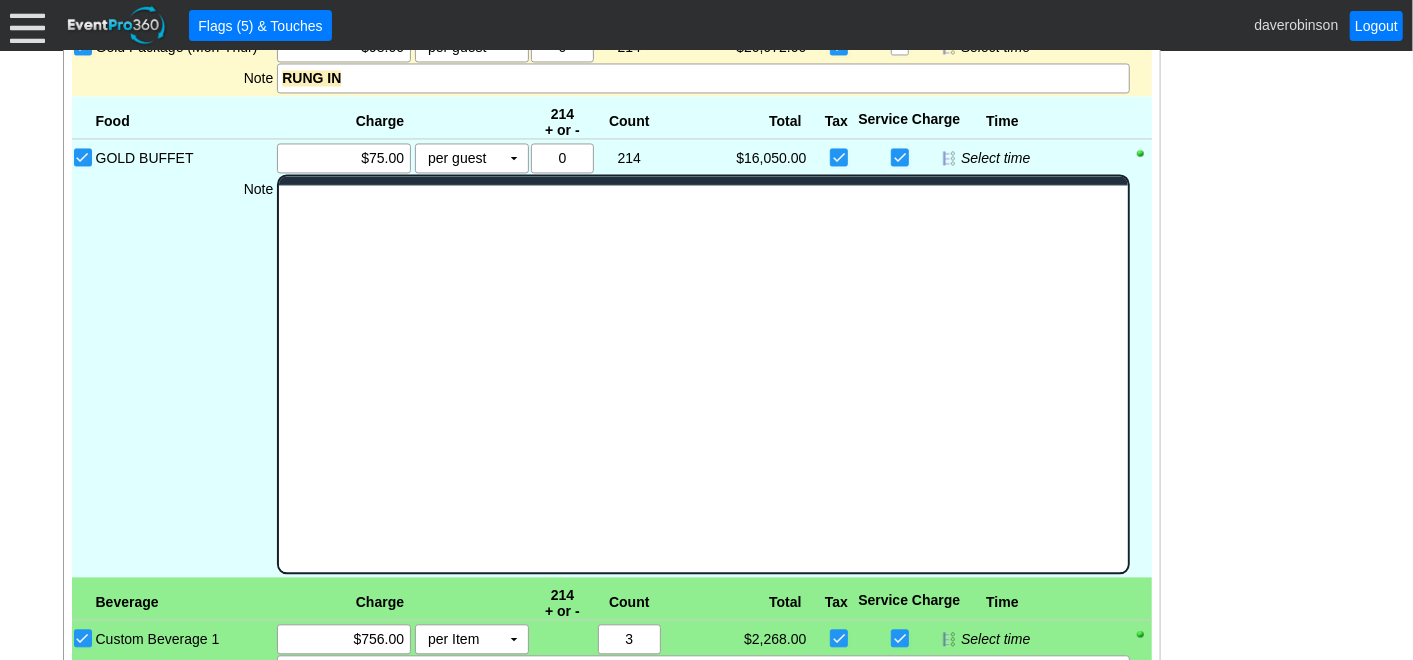 scroll, scrollTop: 0, scrollLeft: 0, axis: both 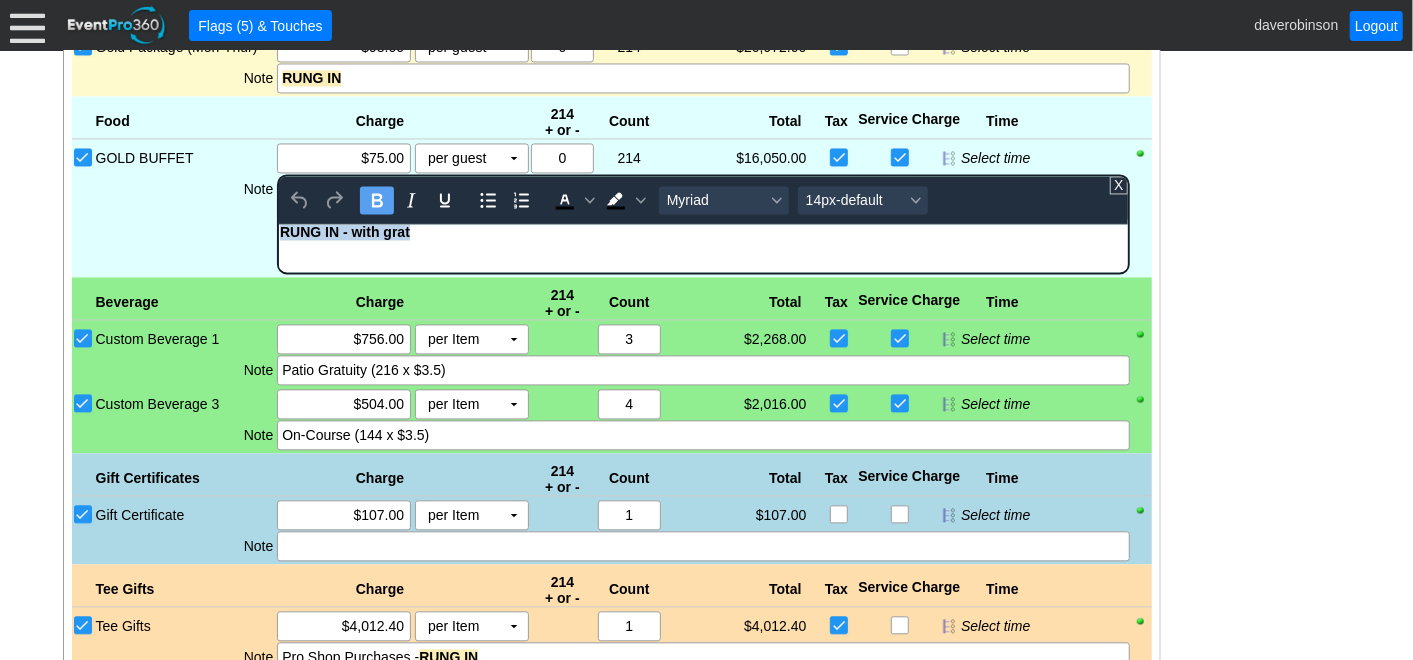 drag, startPoint x: 431, startPoint y: 237, endPoint x: 179, endPoint y: 241, distance: 252.03174 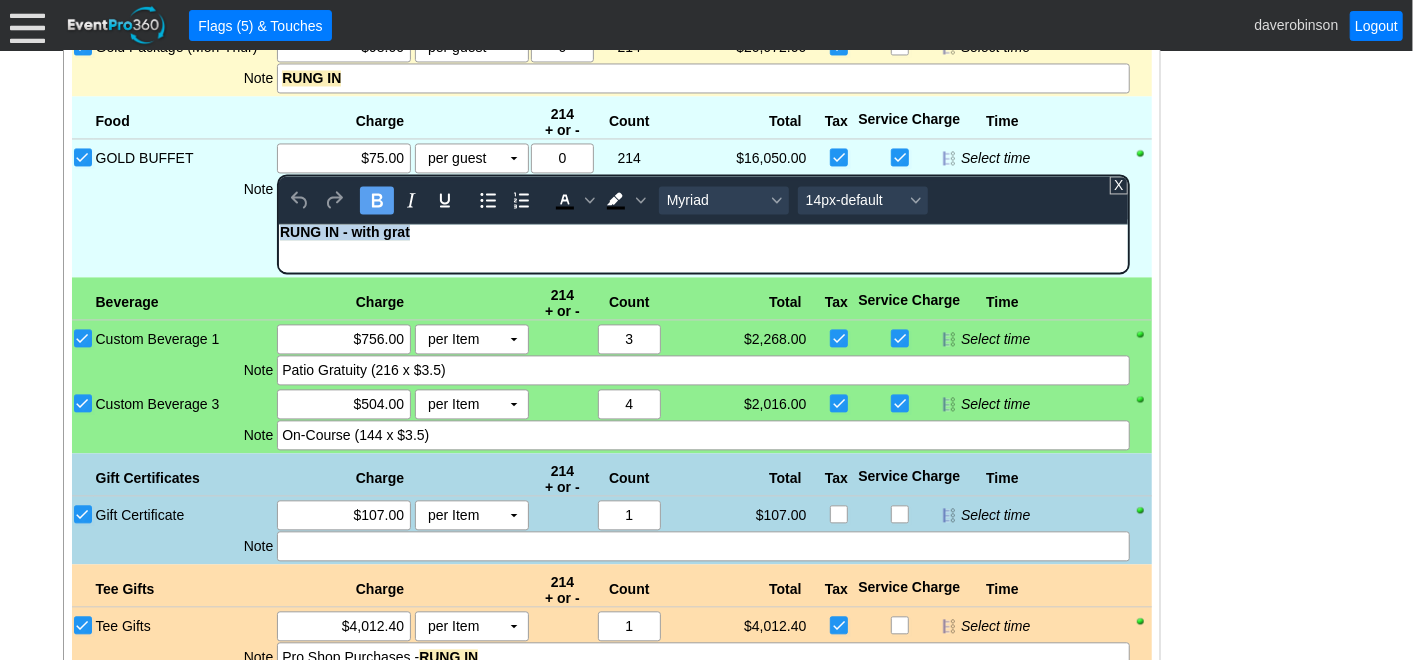 click on "RUNG IN - with grat" at bounding box center [703, 236] 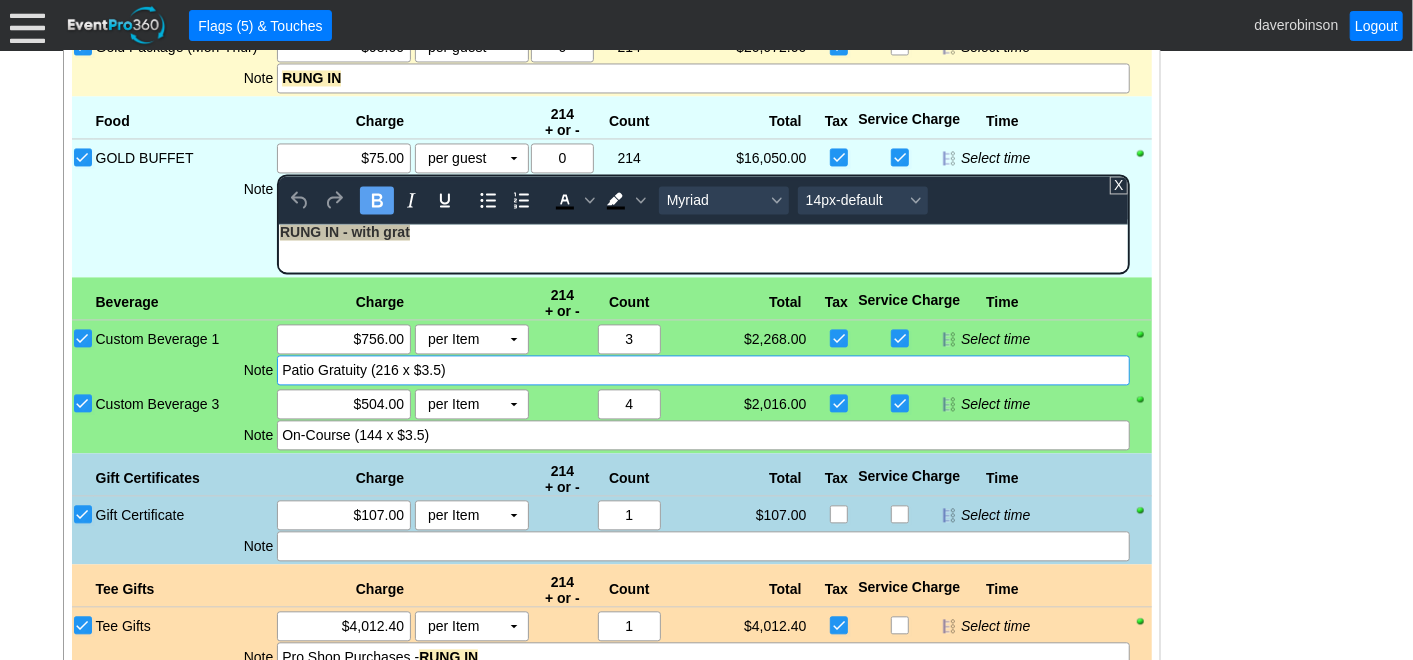 click on "Beverage Charge 214 + or - Count Total Tax Service Charge Time Bottled Water Cash Bar Drinks Drink Ticket Non Alcoholic Drinks Premium Cocktails Host Bar Drinks Wine - Bottle Wine - Glass Beer - Domestic Beer - Premium Custom Beverage 1
Χ
$756.00
per Item Χ ▼ Upcharge
Χ
0
0
Χ
3
$2,268.00 $0.00
Select time
Note Patio Gratuity (216 x $3.5) Custom Beverage 3
Χ
$504.00
per Item Χ ▼ Upcharge
Χ
0
0
Χ
4
$2,016.00 $0.00
Select time
Note On-Course (144 x $3.5) Custom Beverage 2 Custom Beverage 4 Custom Beverage 5 Custom Beverage 6
Beverage $20.02" at bounding box center (612, 365) 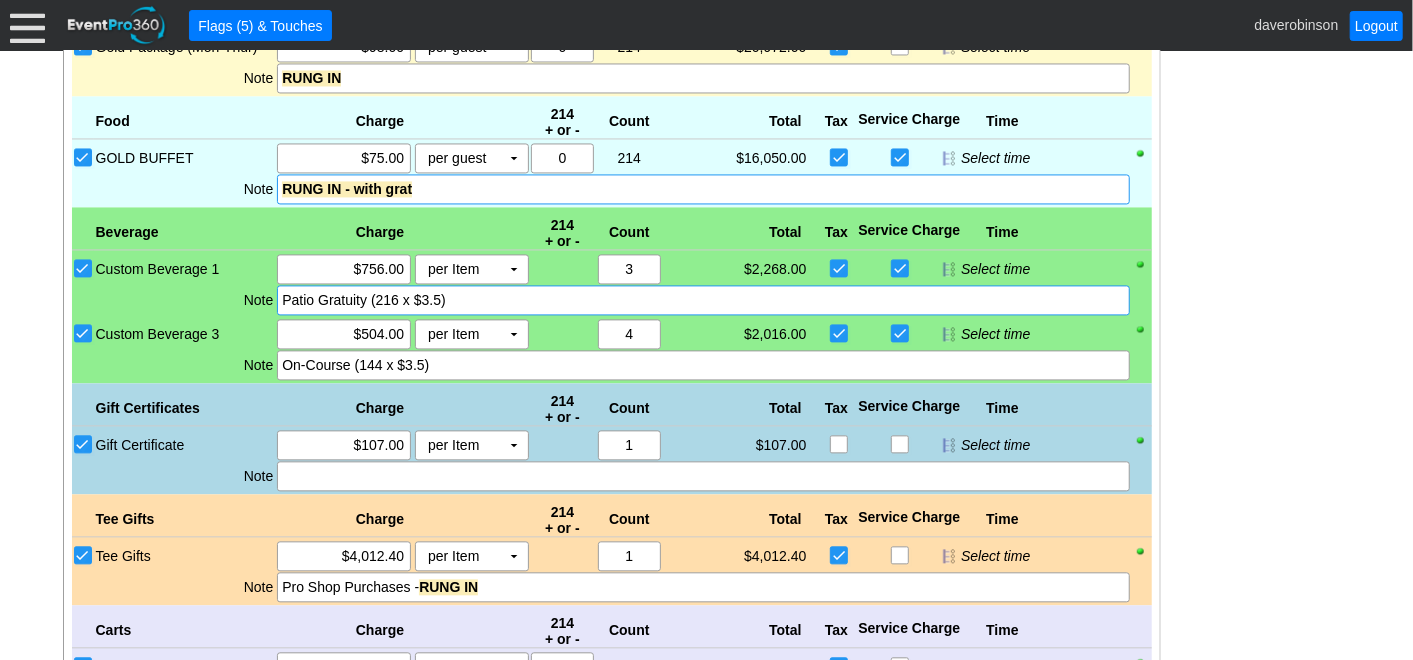 click on "Patio Gratuity (216 x $3.5)" at bounding box center [703, 300] 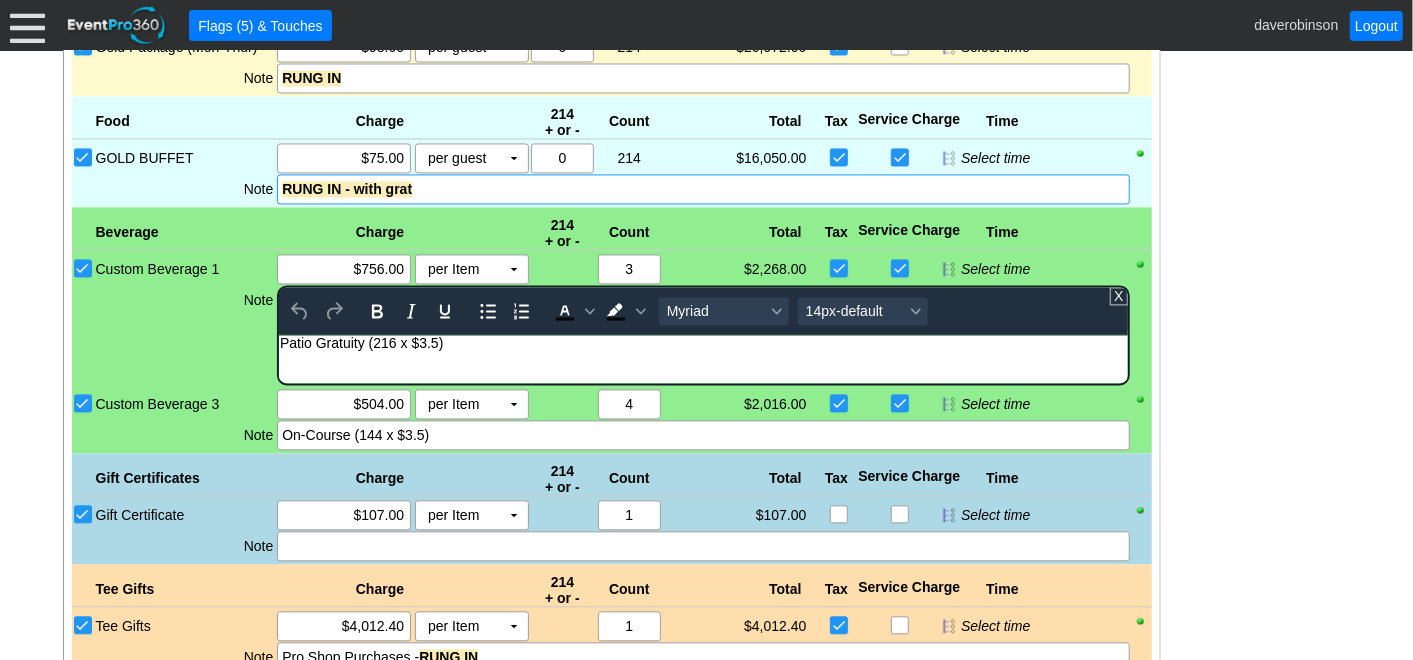 scroll, scrollTop: 0, scrollLeft: 0, axis: both 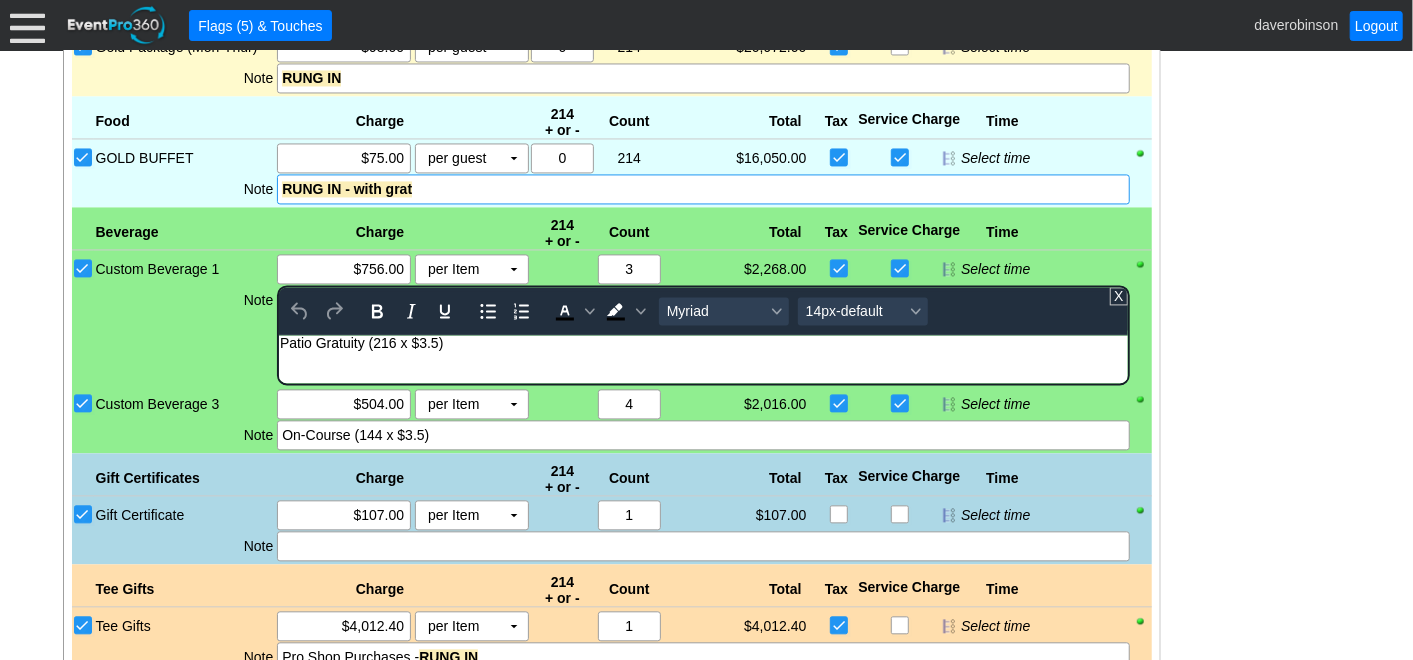 click on "Patio Gratuity (216 x $3.5)" at bounding box center [703, 342] 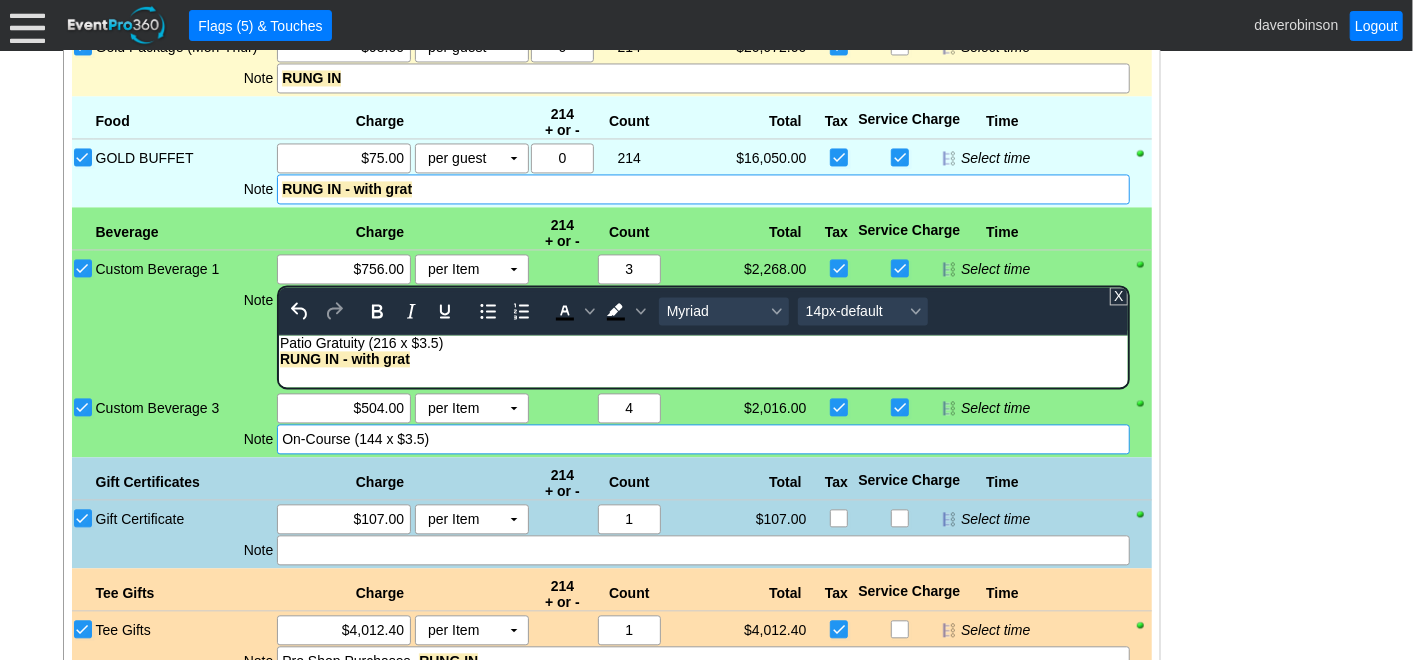 click on "Golf Charge 214 + or - Count Total Tax Service Charge Time Bronze Package (Mon-Thur) Bronze Package (Fri-Sun) Silver Package (Mon-Thur) Silver Package (Fri-Sun) Gold Package (Mon-Thur)
Χ
$98.00
per guest Χ ▼ Upcharge
Χ
0
214
Χ
1
$20,972.00 $0.00
Select time
Note RUNG IN Gold Package (Fri-Sun) Custom 1 Custom 2 Custom 3
Golf Total $/Guest
Sub-Total:
$98.00
$98.00
Tax:
$4.90
Total:
$102.90" at bounding box center [612, 524] 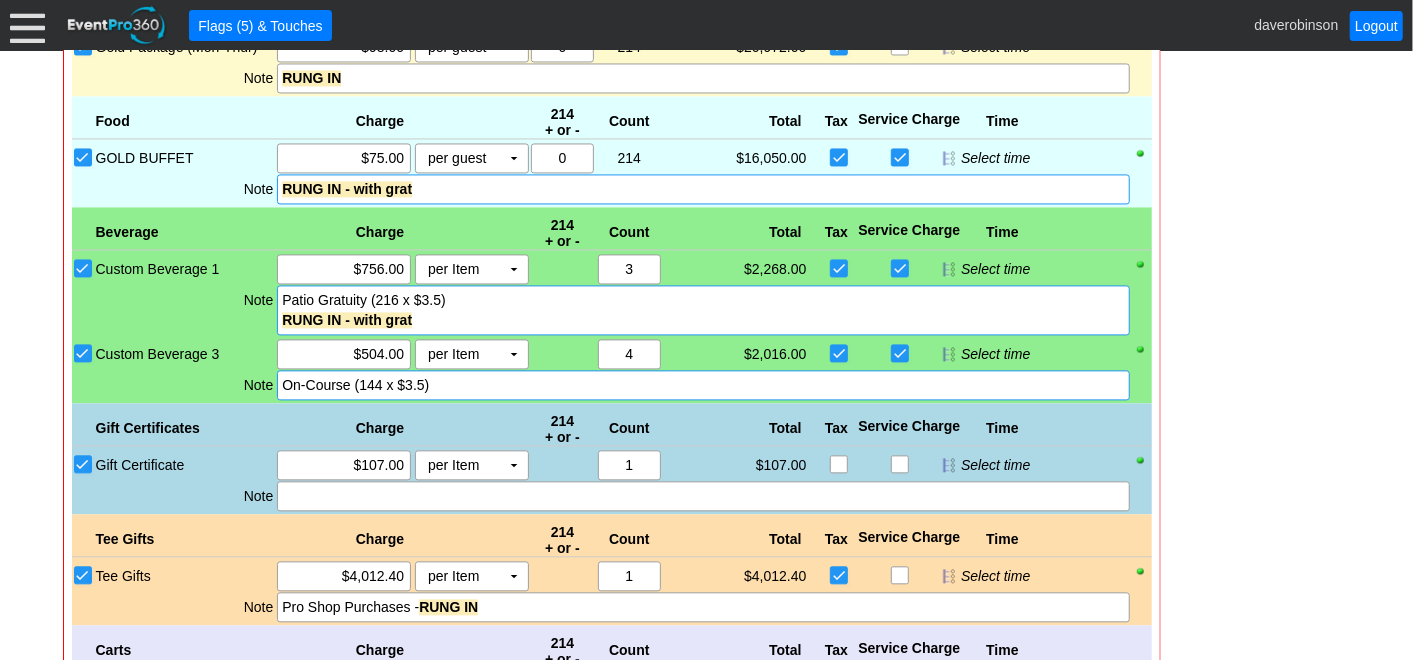 click on "On-Course (144 x $3.5)" at bounding box center (703, 385) 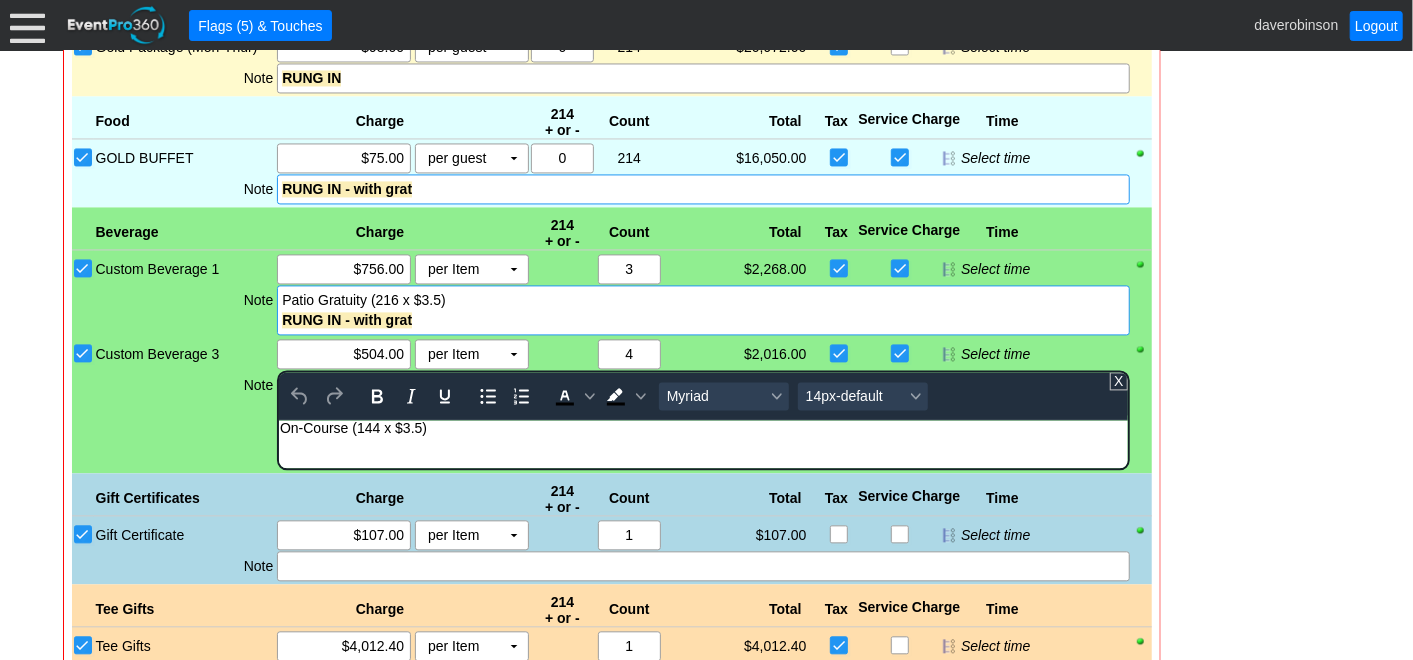 scroll, scrollTop: 0, scrollLeft: 0, axis: both 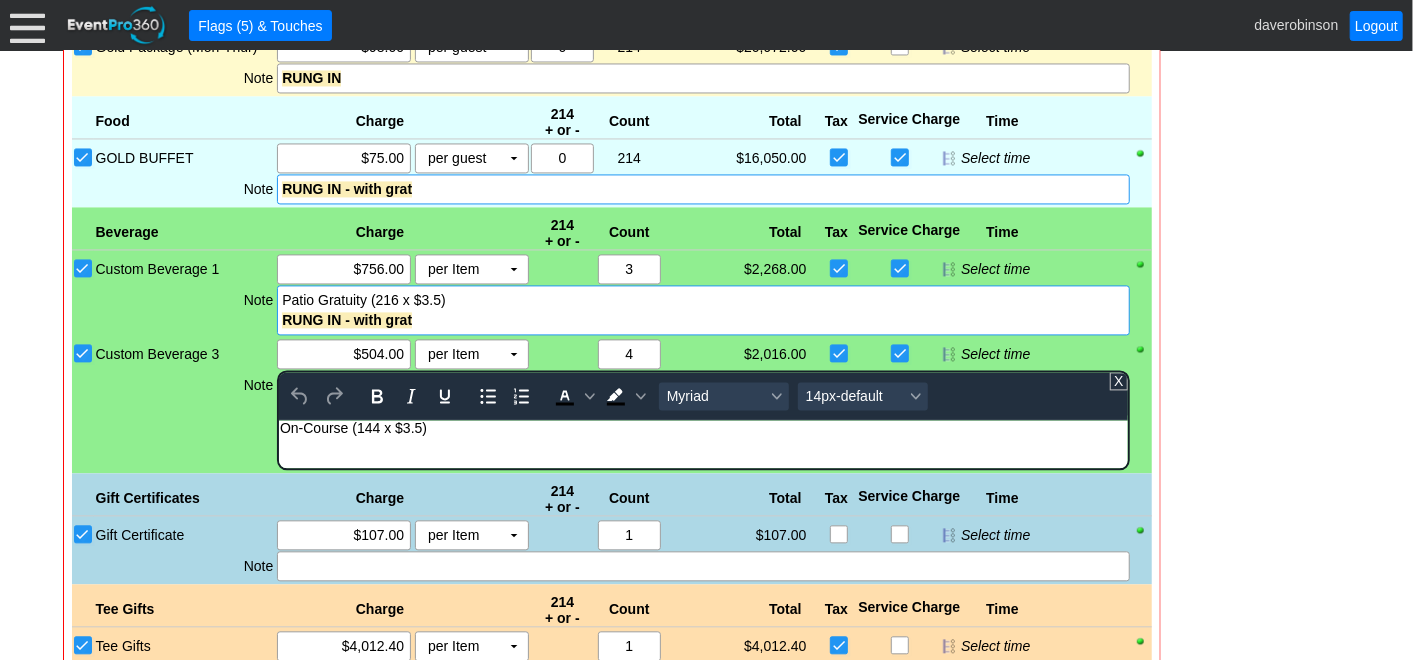 click on "On-Course (144 x $3.5)" at bounding box center [703, 427] 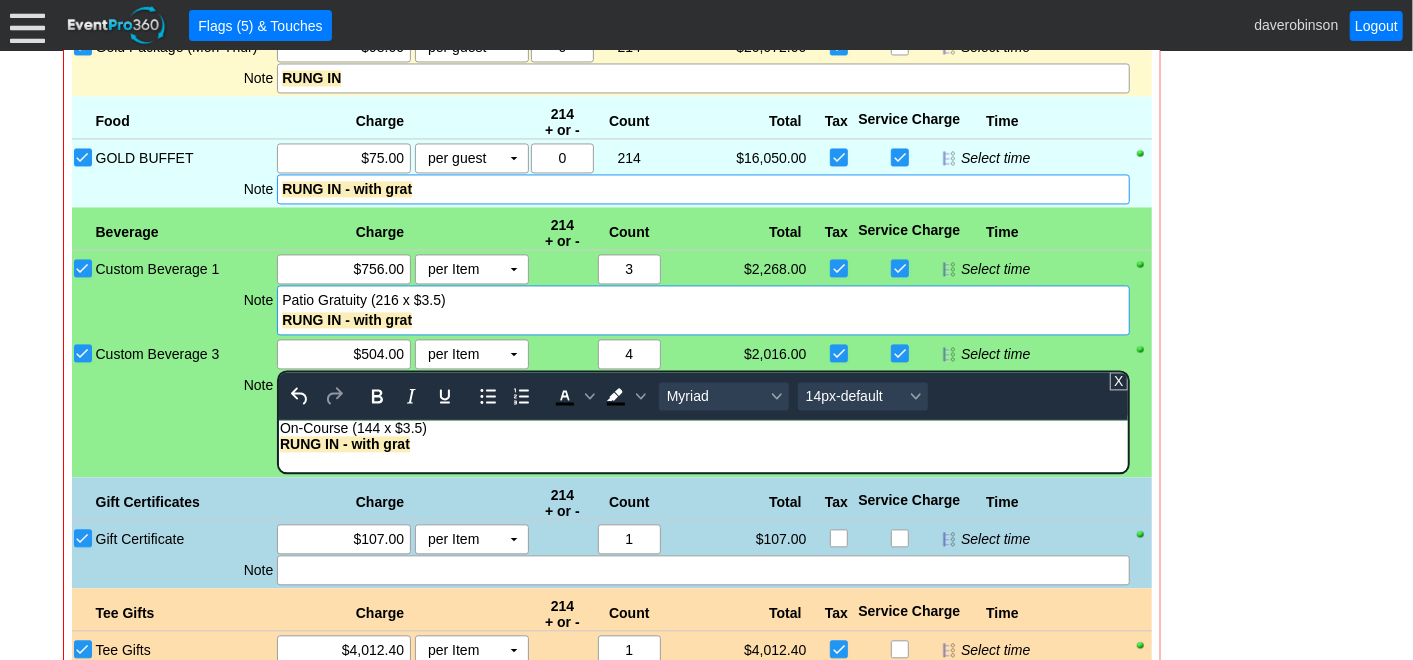 click on "- General Information
▼
Loading....
Remove all highlights
Facility:
▼ Χ Heritage Pointe Golf Club
Event Type:
▼ Χ Corporate Tournament
Course:
▼ Χ 27 Holes
2:00pm-8:00pm
Select time" at bounding box center (707, -160) 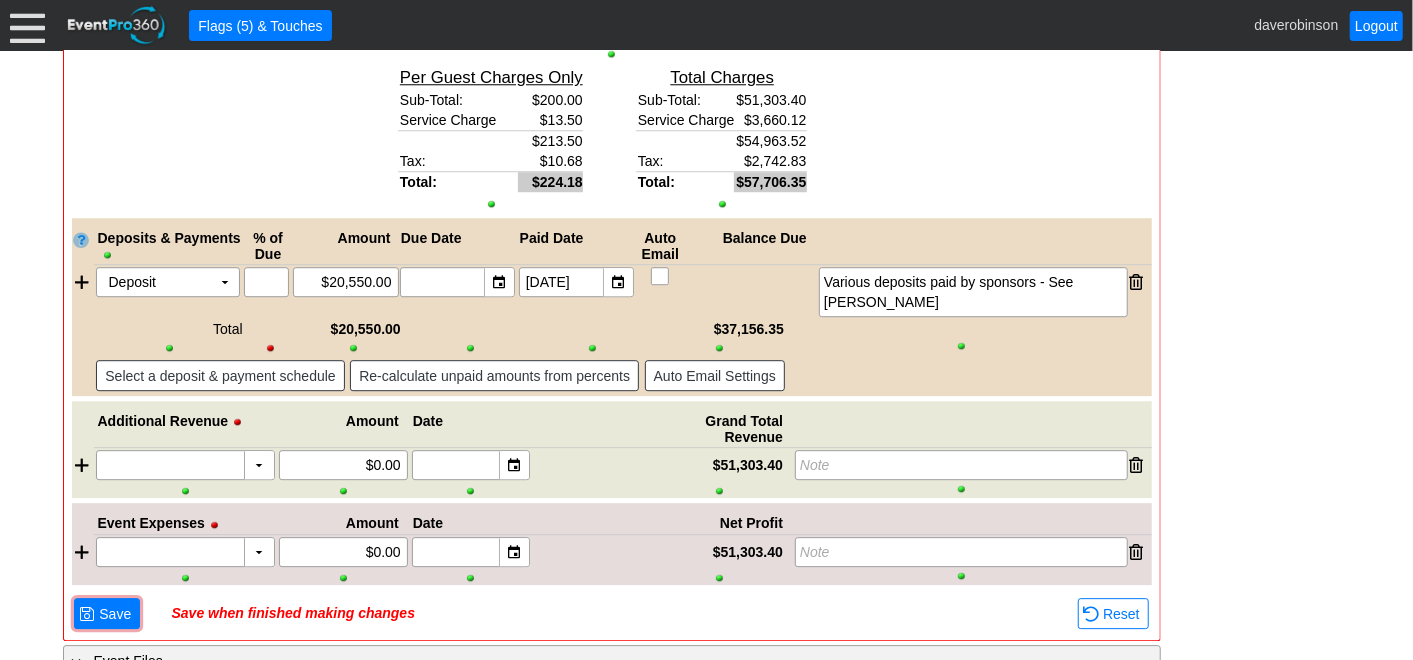 scroll, scrollTop: 3084, scrollLeft: 0, axis: vertical 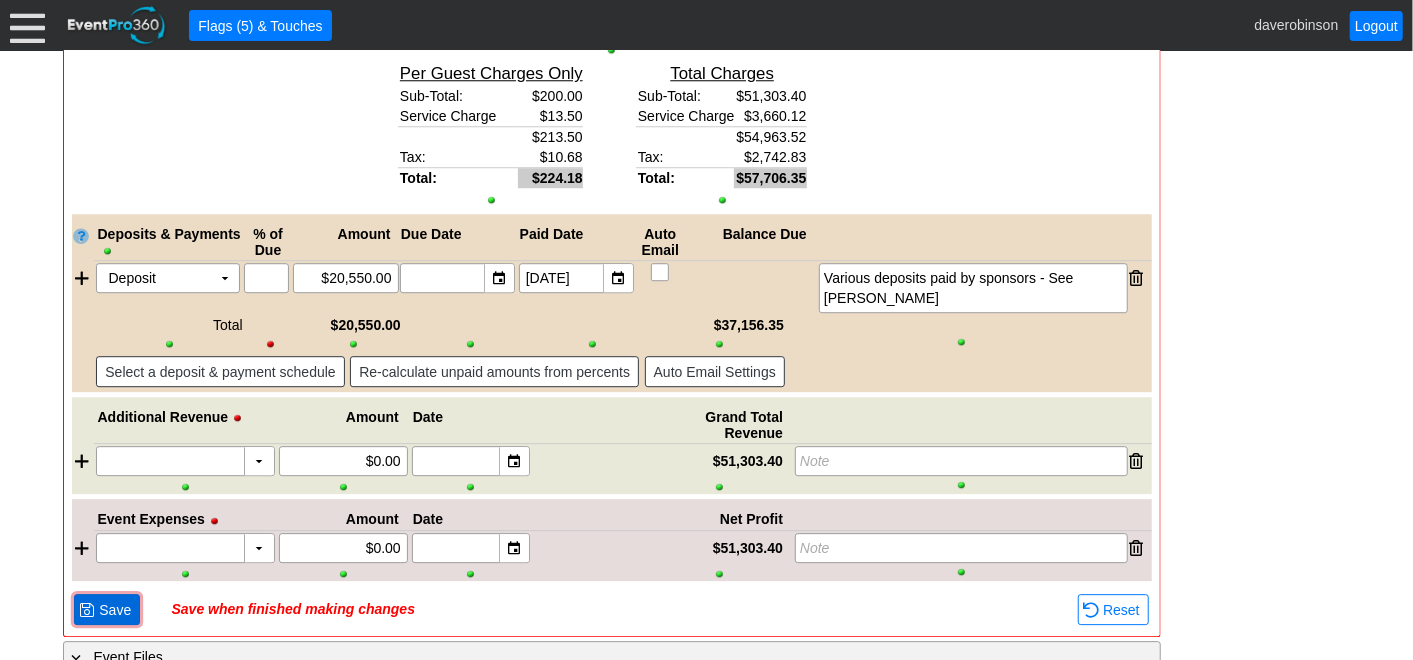 click on "Save" at bounding box center [115, 610] 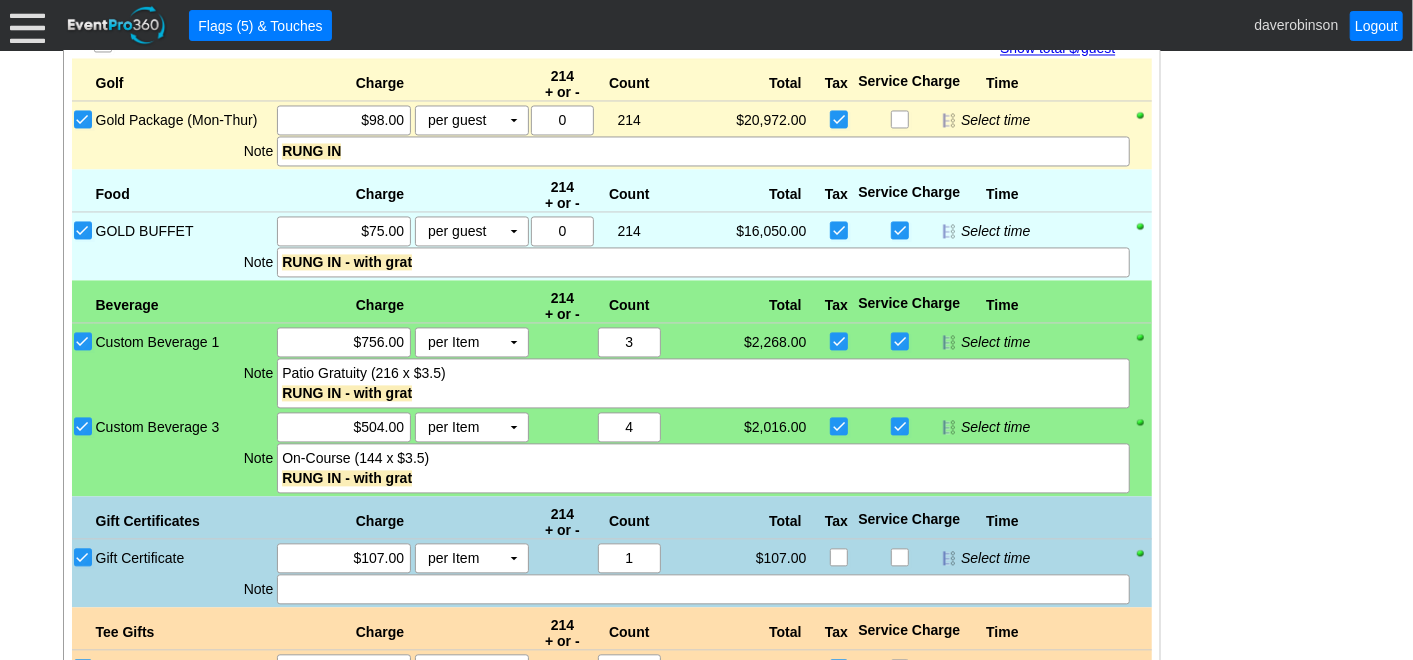 scroll, scrollTop: 2084, scrollLeft: 0, axis: vertical 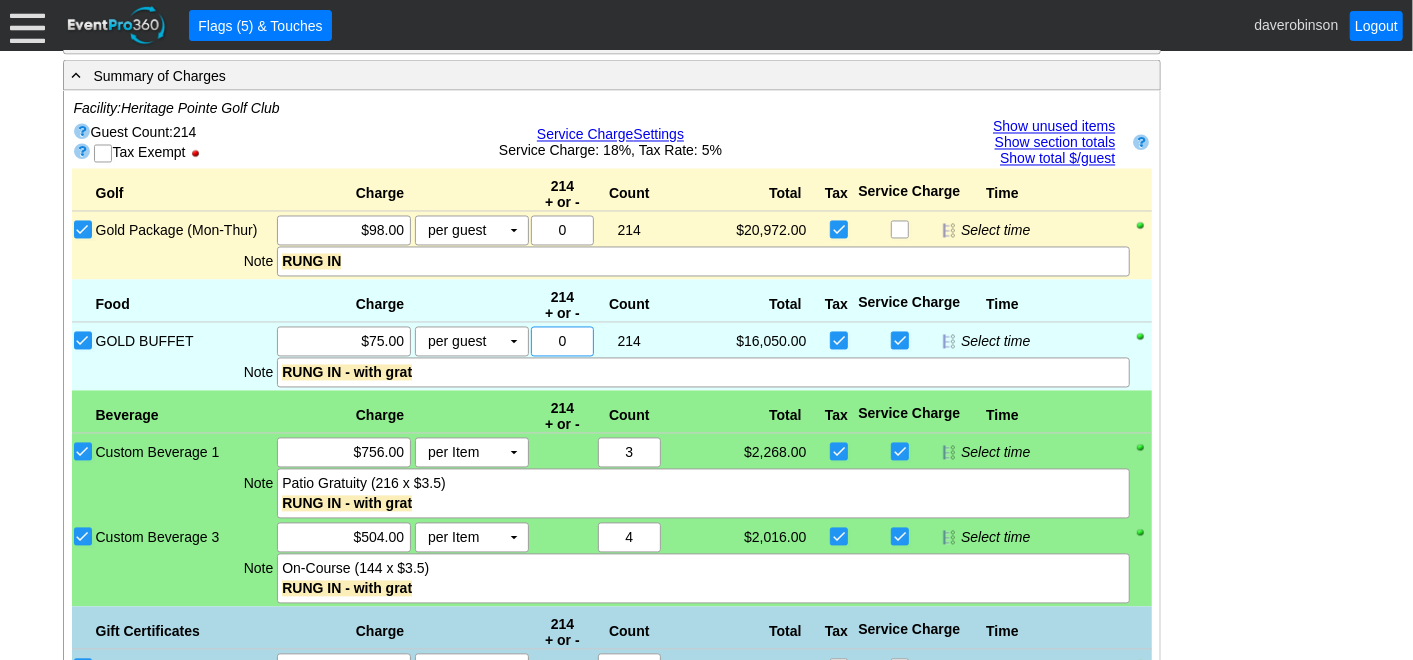 drag, startPoint x: 570, startPoint y: 334, endPoint x: 538, endPoint y: 331, distance: 32.140316 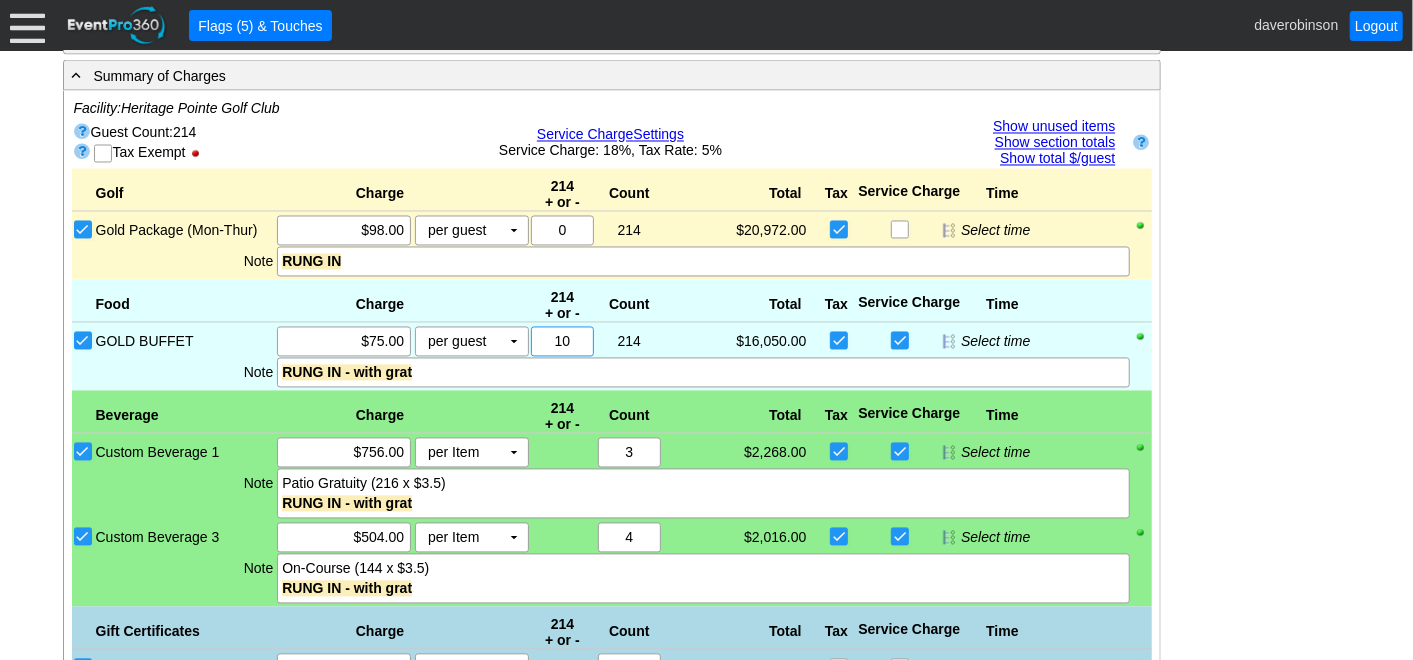 type on "10" 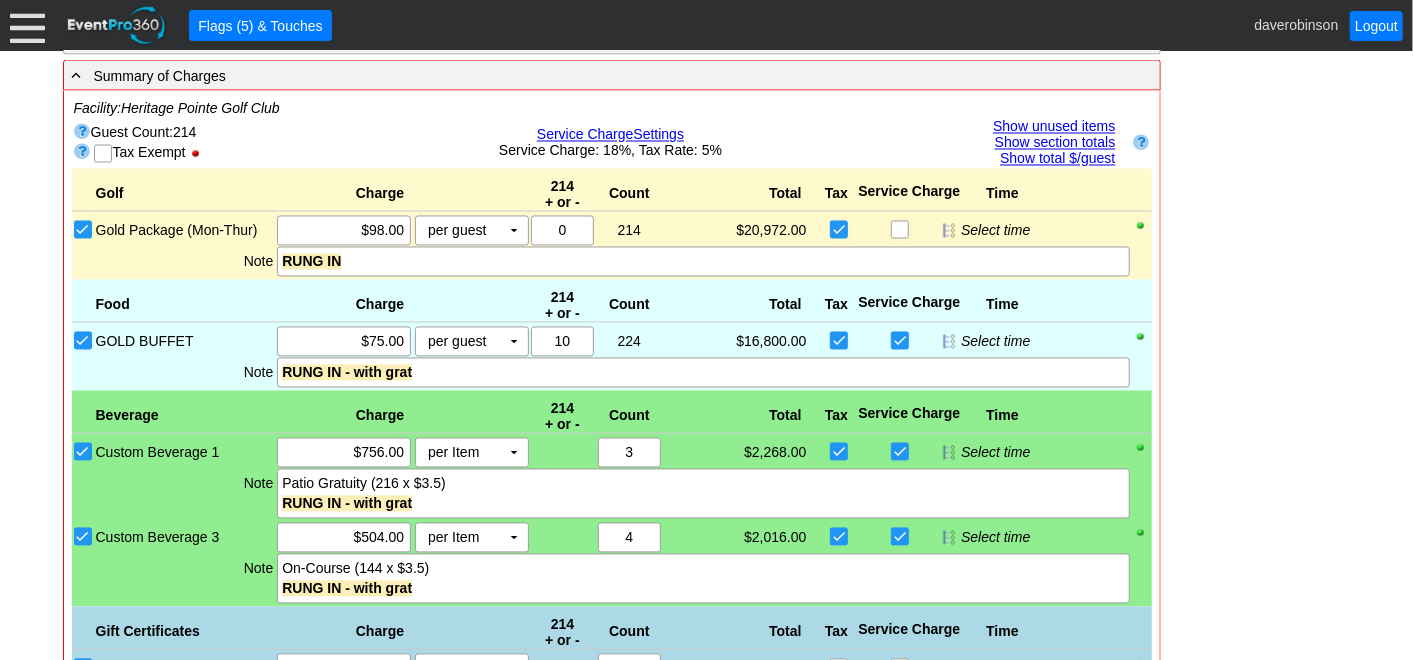 click on "- General Information
▼
Loading....
Remove all highlights
Facility:
▼ Χ Heritage Pointe Golf Club
Event Type:
▼ Χ Corporate Tournament
Course:
▼ Χ 27 Holes
2:00pm-8:00pm
Select time" at bounding box center (707, -3) 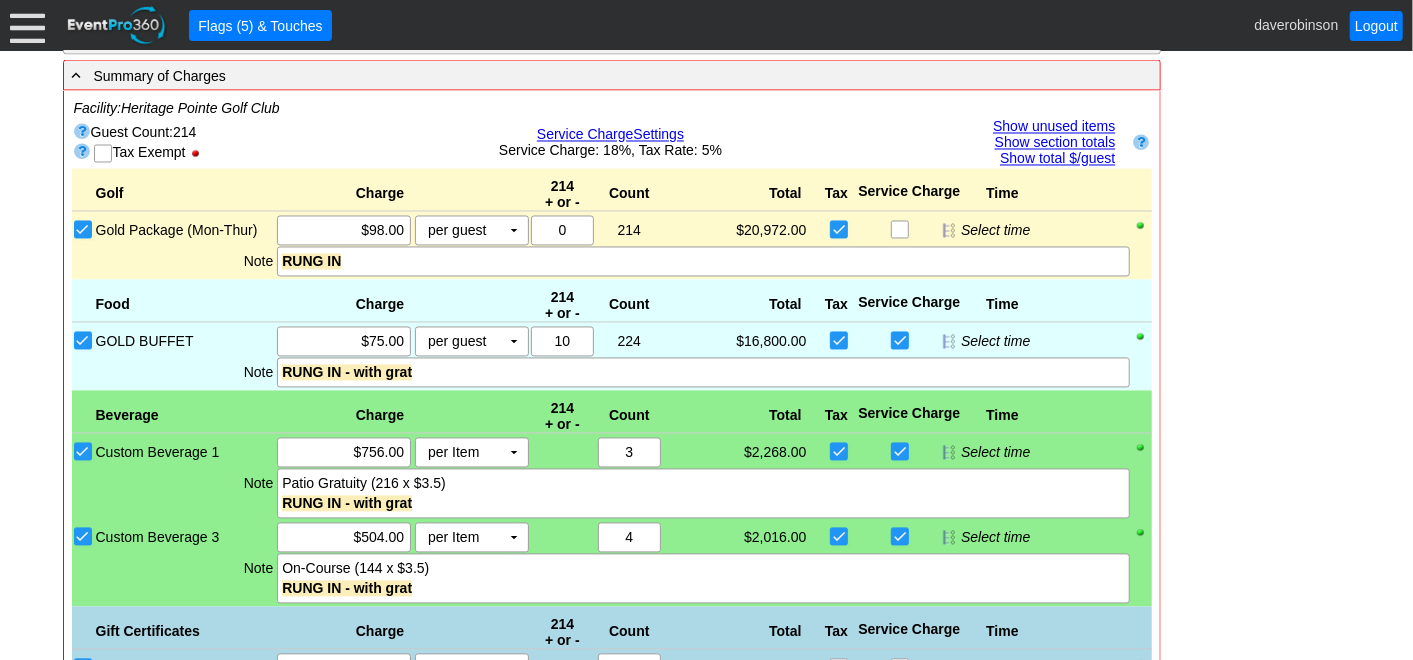 click on "- General Information
▼
Loading....
Remove all highlights
Facility:
▼ Χ Heritage Pointe Golf Club
Event Type:
▼ Χ Corporate Tournament
Course:
▼ Χ 27 Holes
2:00pm-8:00pm
Select time" at bounding box center (707, -3) 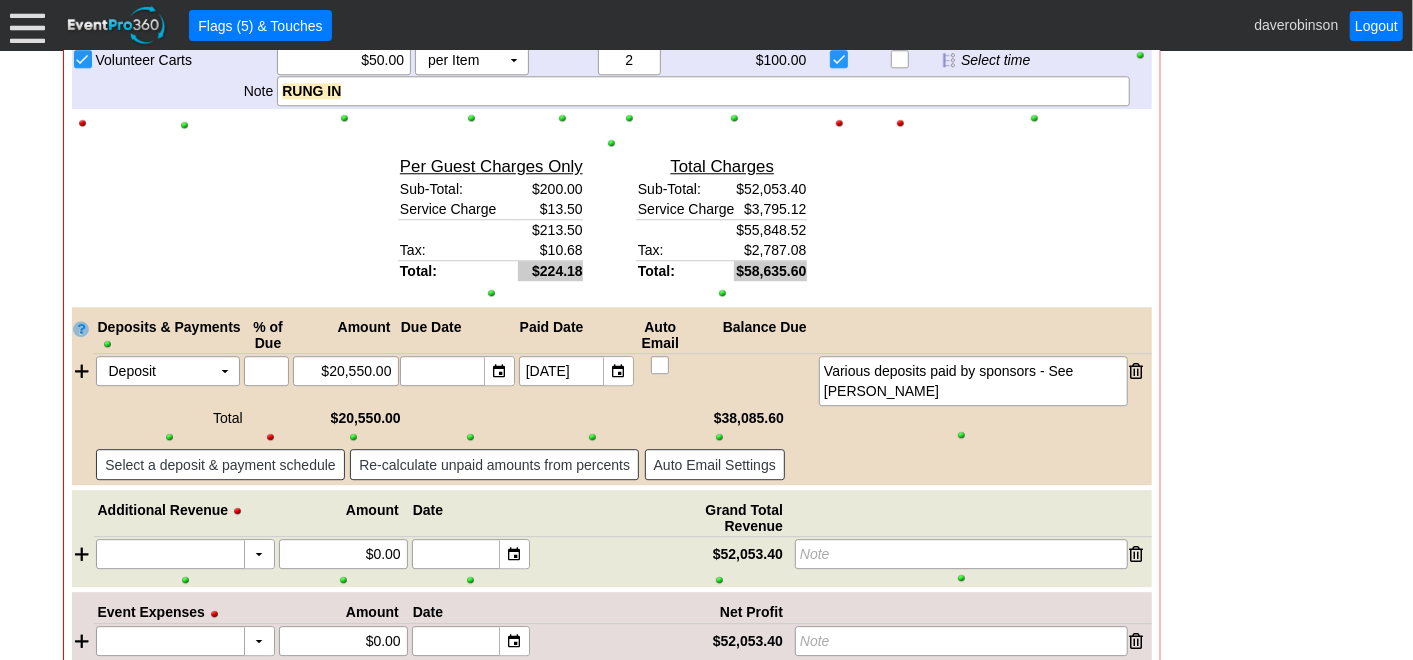 scroll, scrollTop: 3084, scrollLeft: 0, axis: vertical 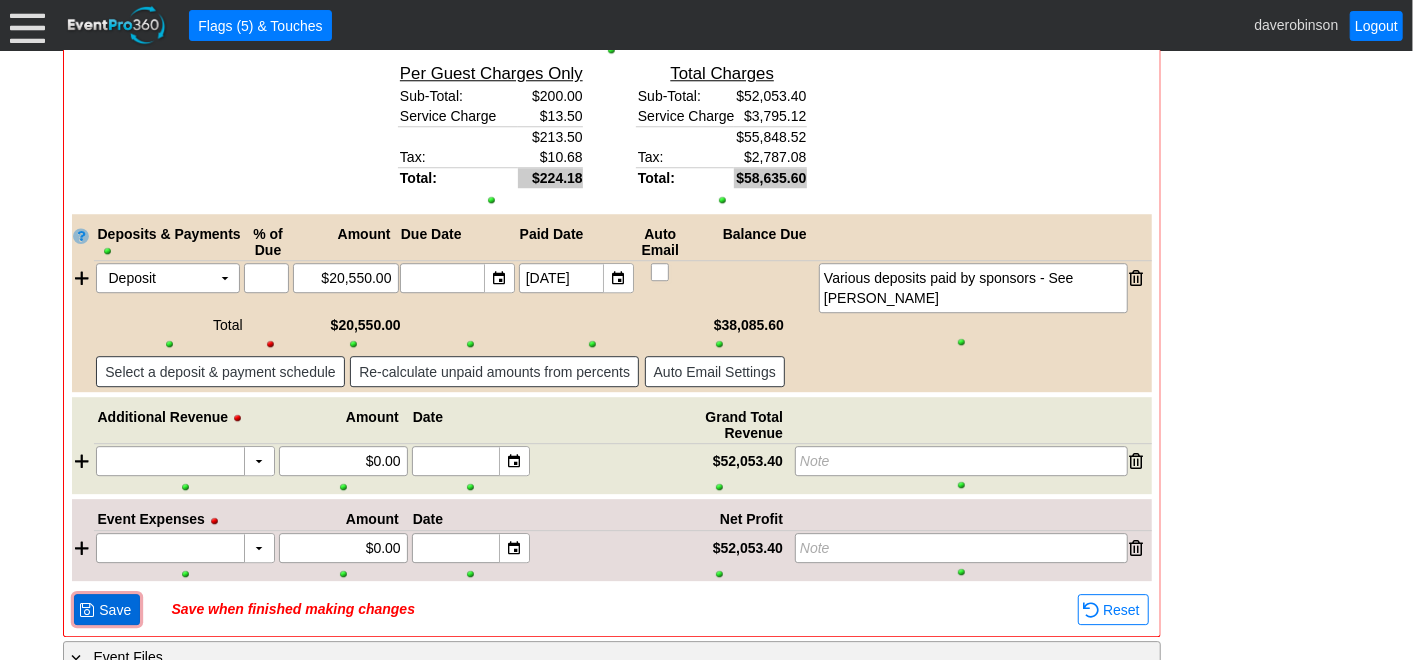 click on "●
Save" at bounding box center (107, 609) 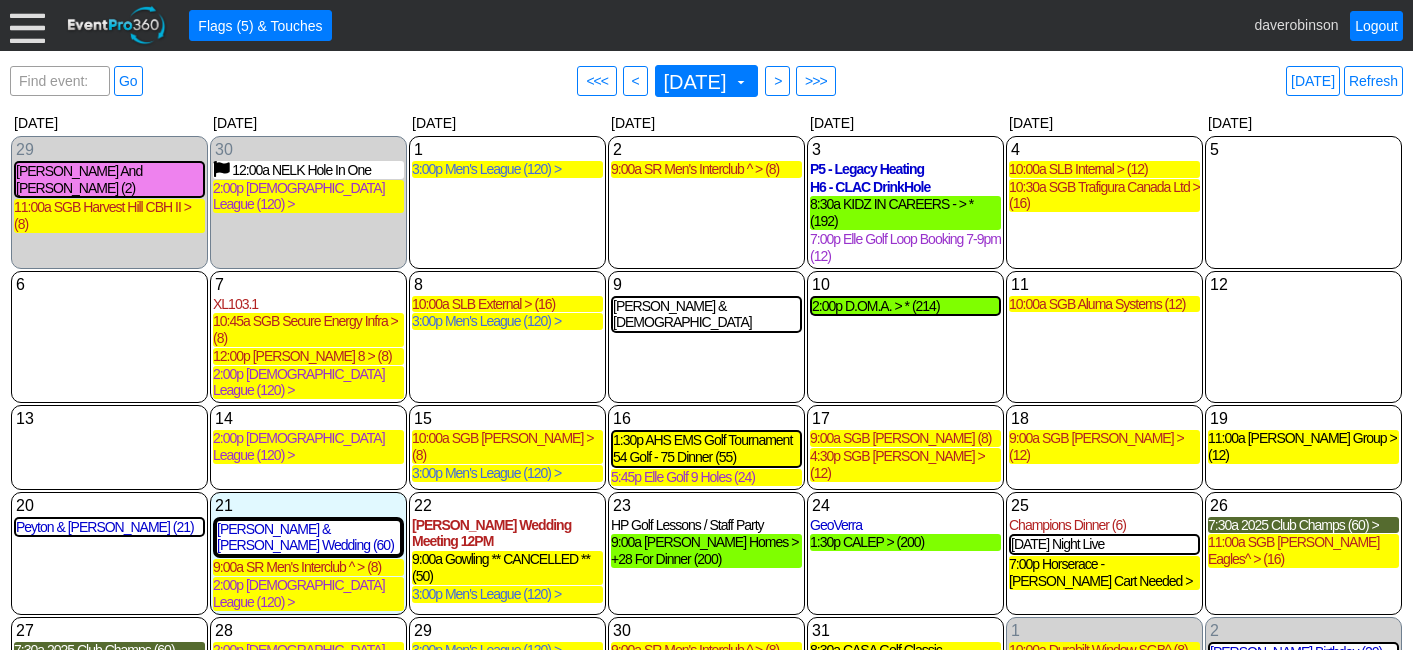 scroll, scrollTop: 0, scrollLeft: 0, axis: both 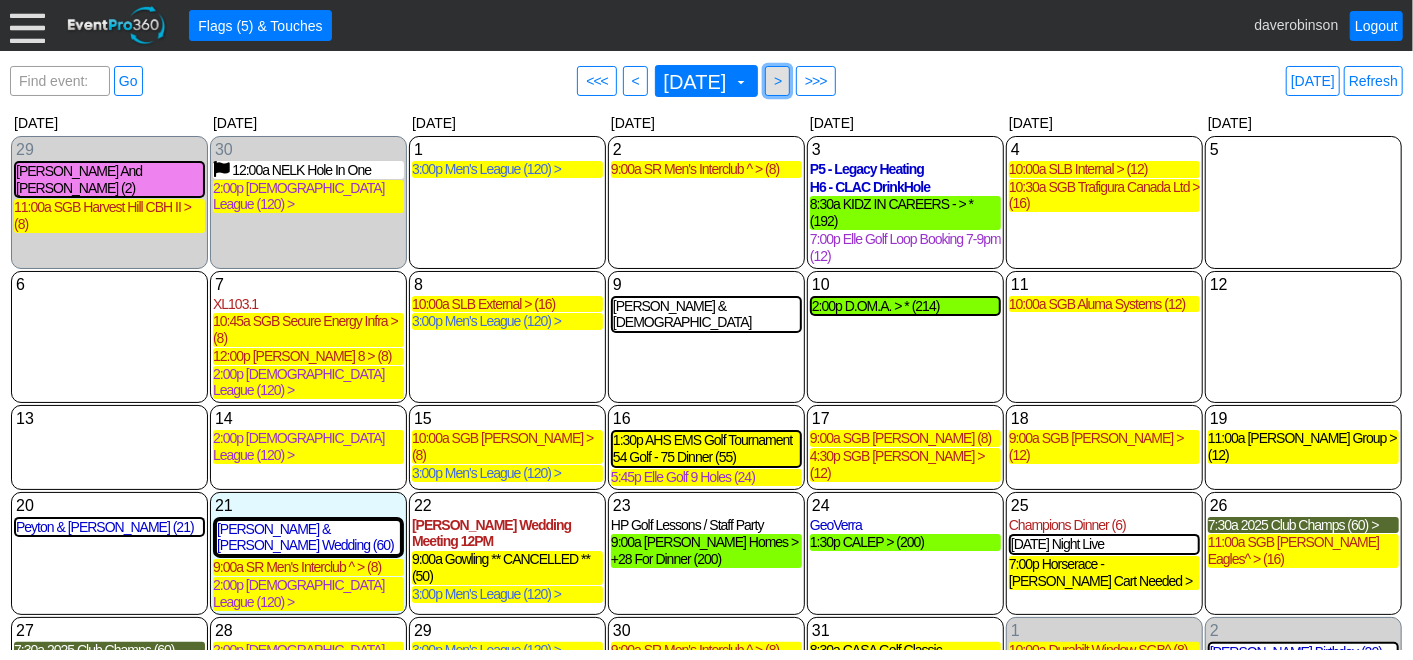 click on ">" at bounding box center [777, 81] 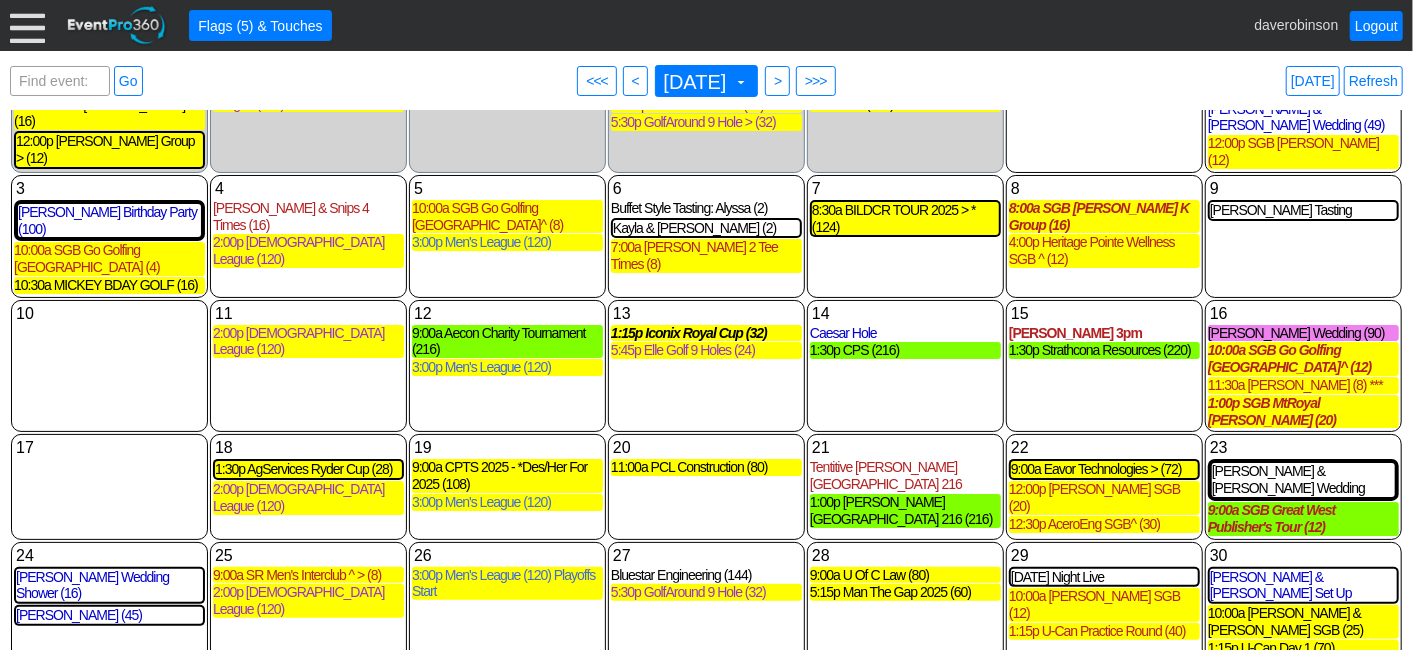 scroll, scrollTop: 82, scrollLeft: 0, axis: vertical 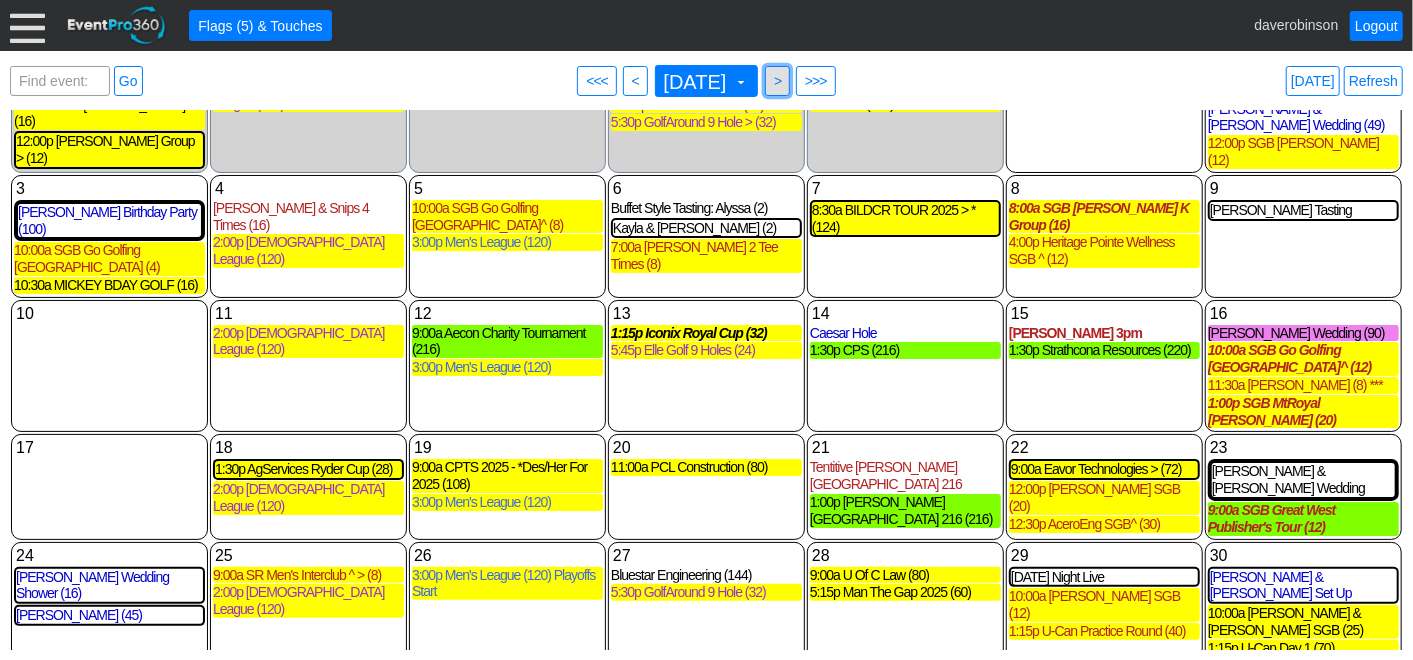 click on ">" at bounding box center (777, 81) 